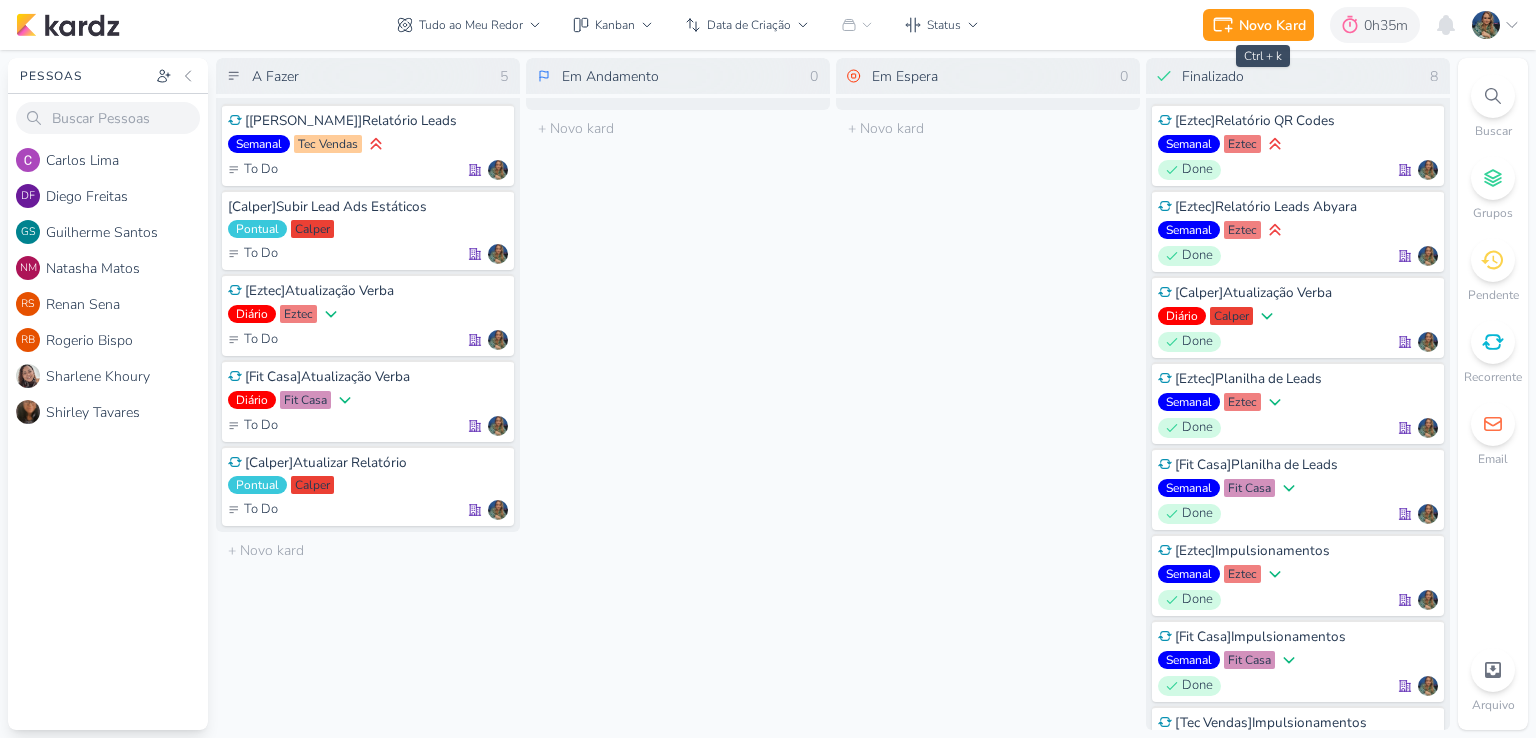scroll, scrollTop: 0, scrollLeft: 0, axis: both 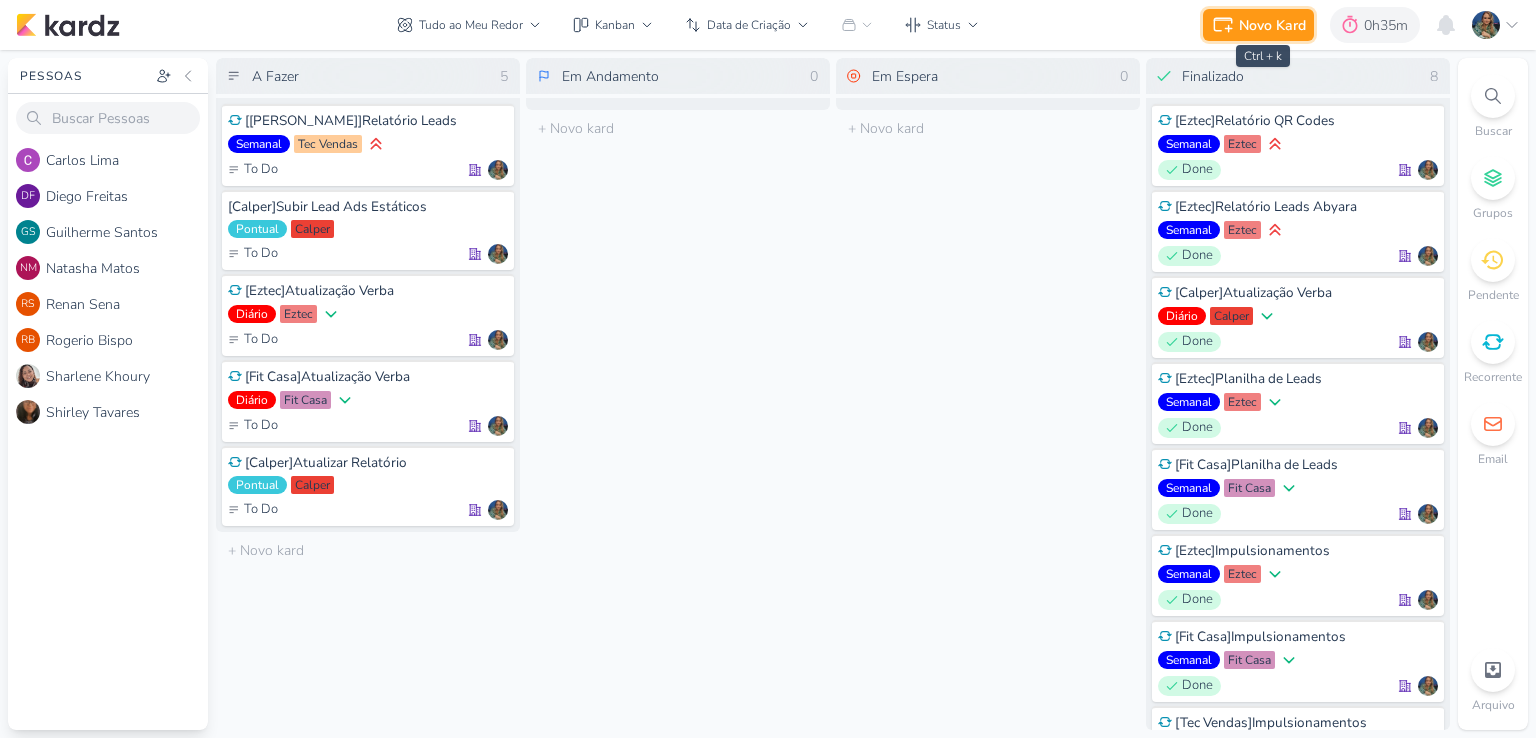 click on "Novo Kard" at bounding box center [1272, 25] 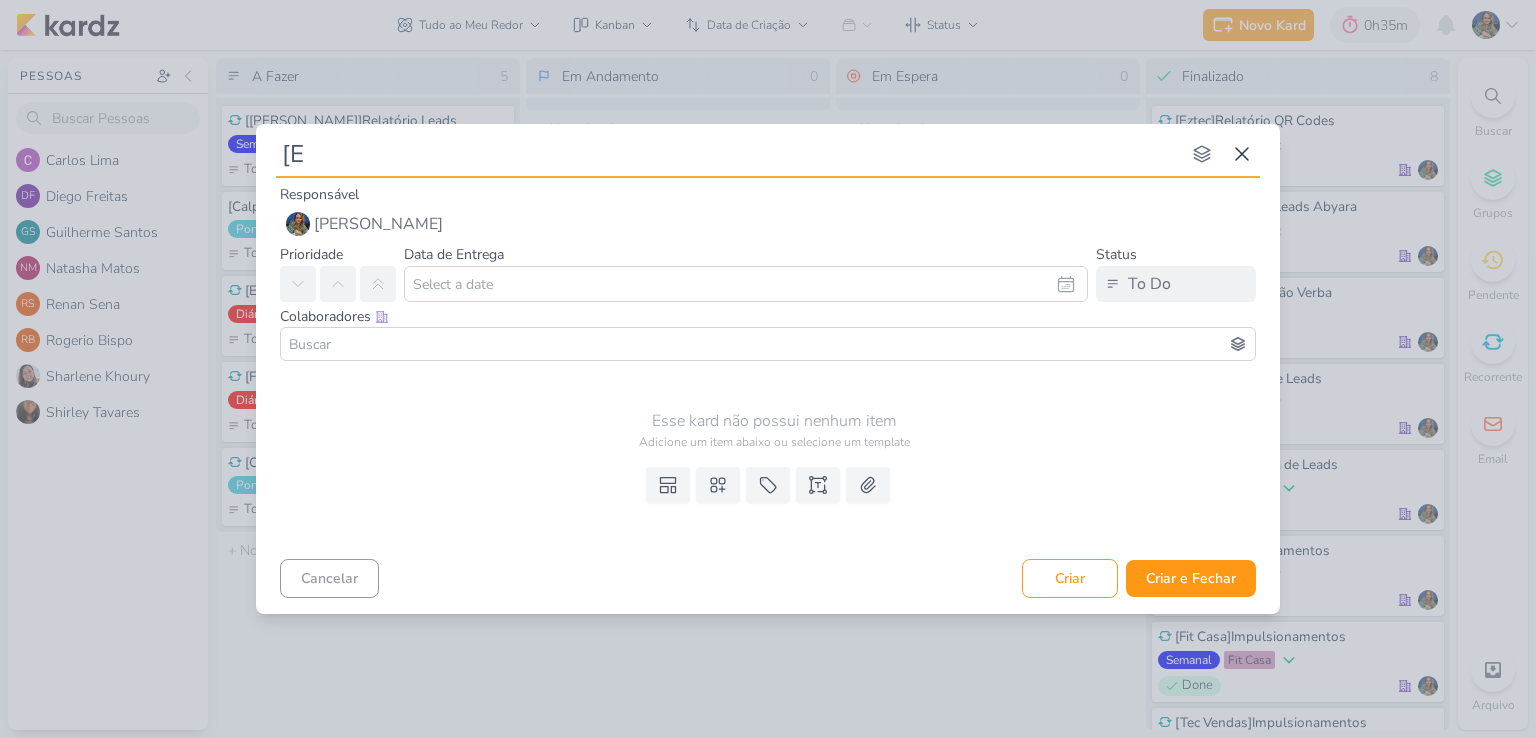 type on "[Ez" 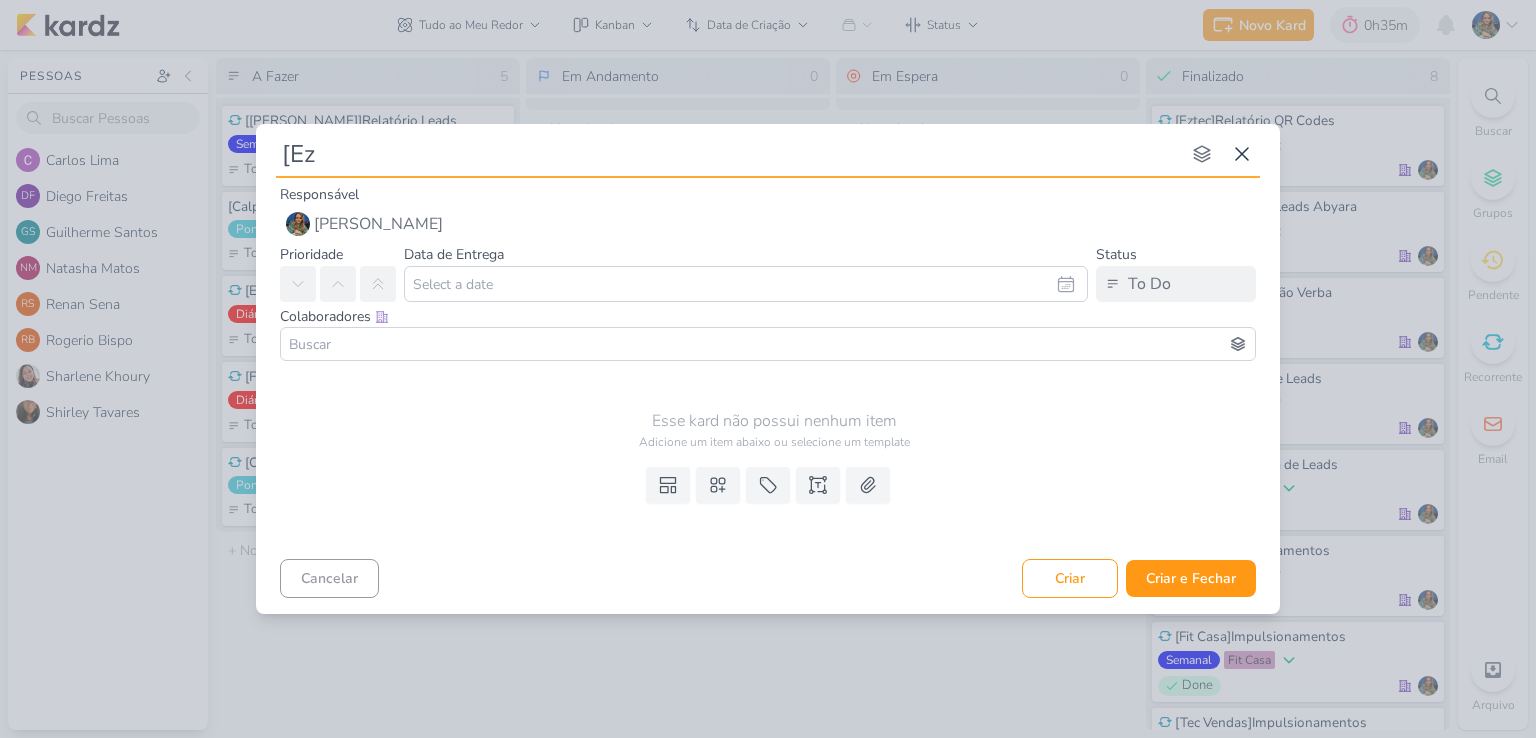 type 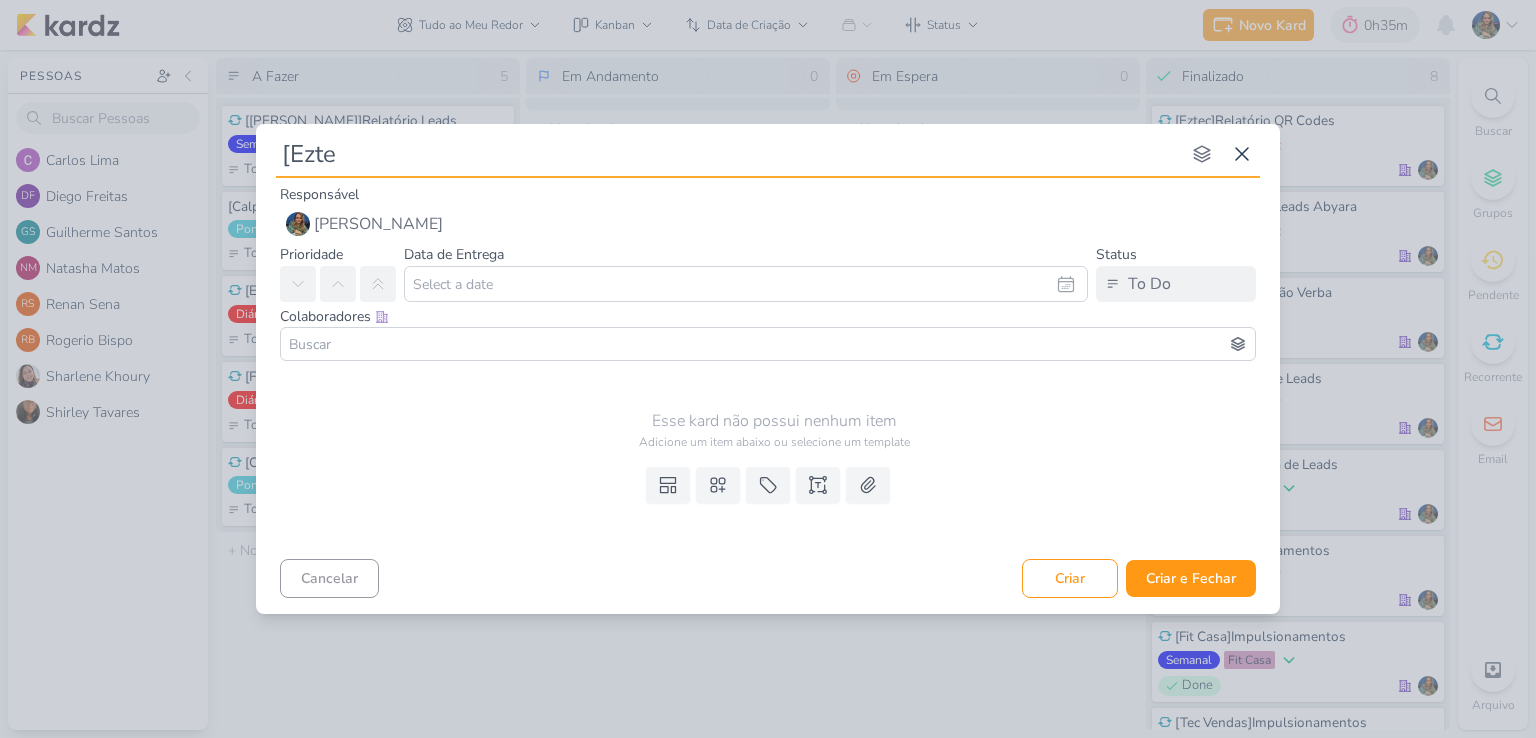 type on "[Eztec" 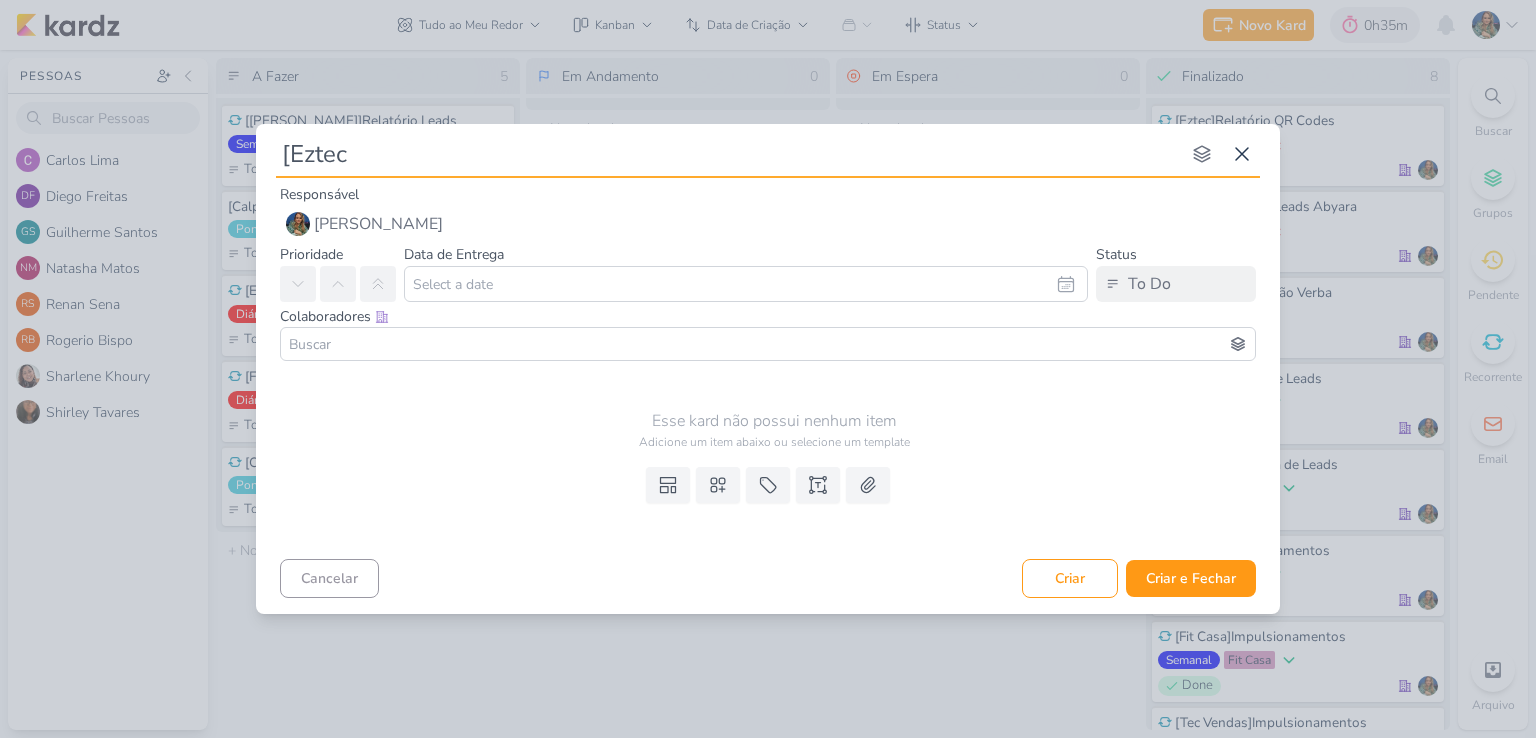 type 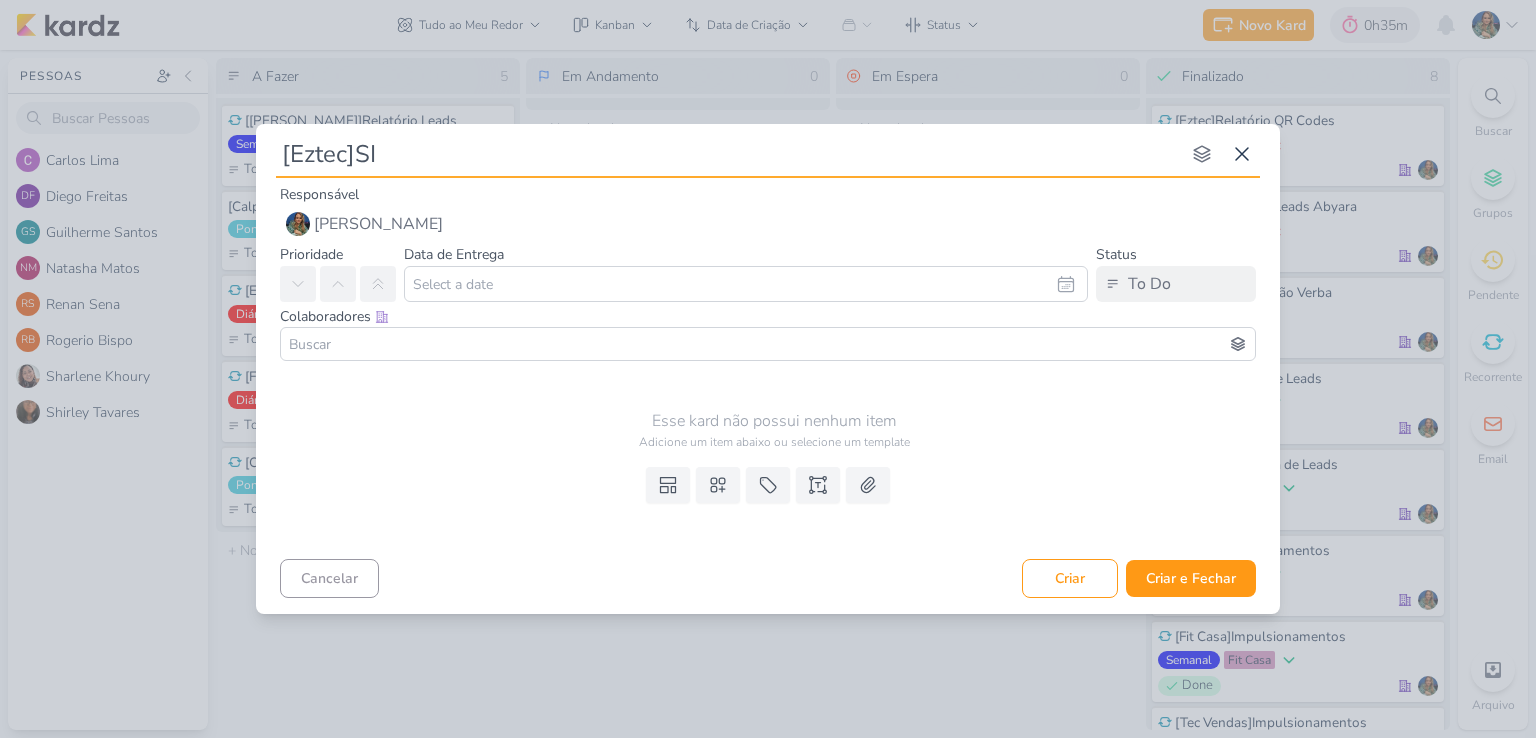 type on "[Eztec]S" 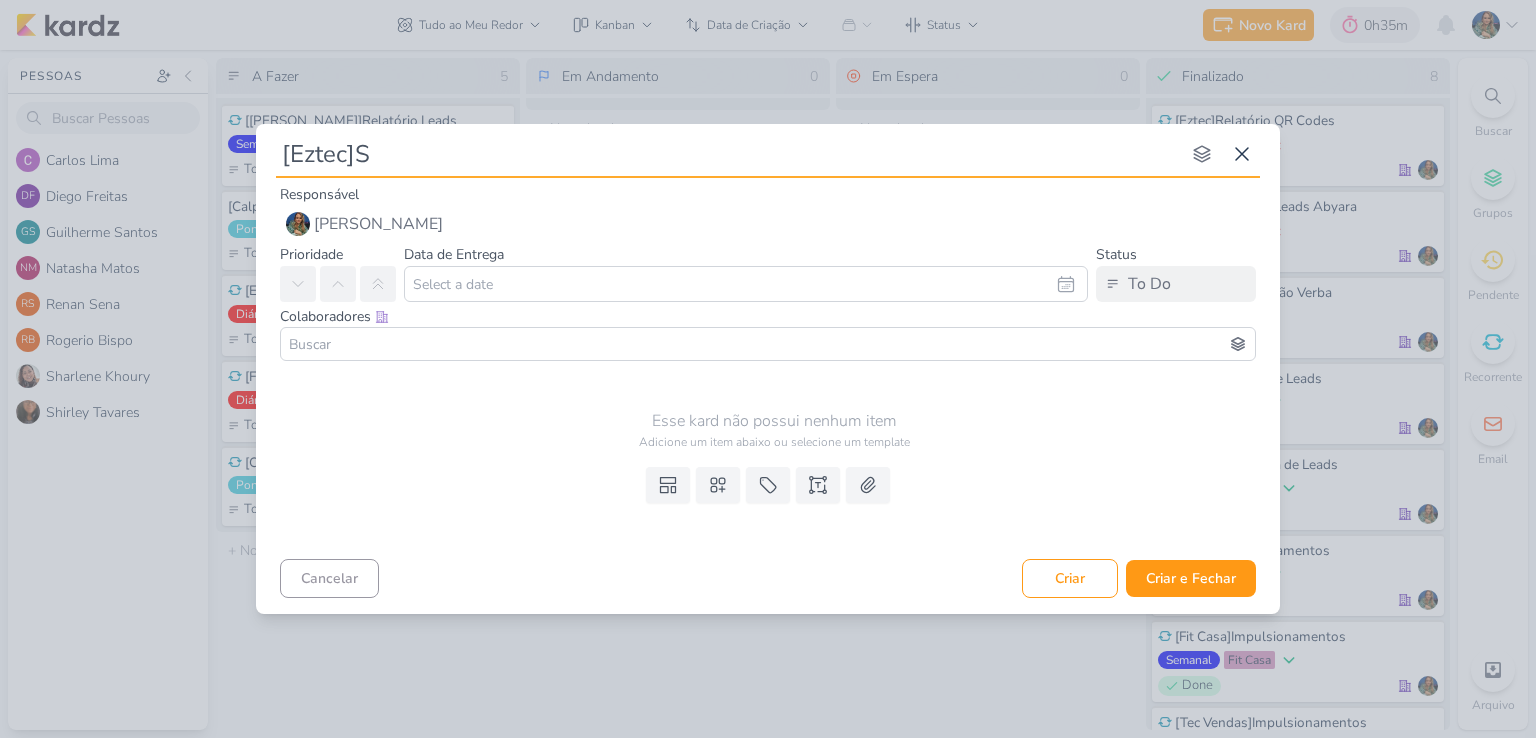 type 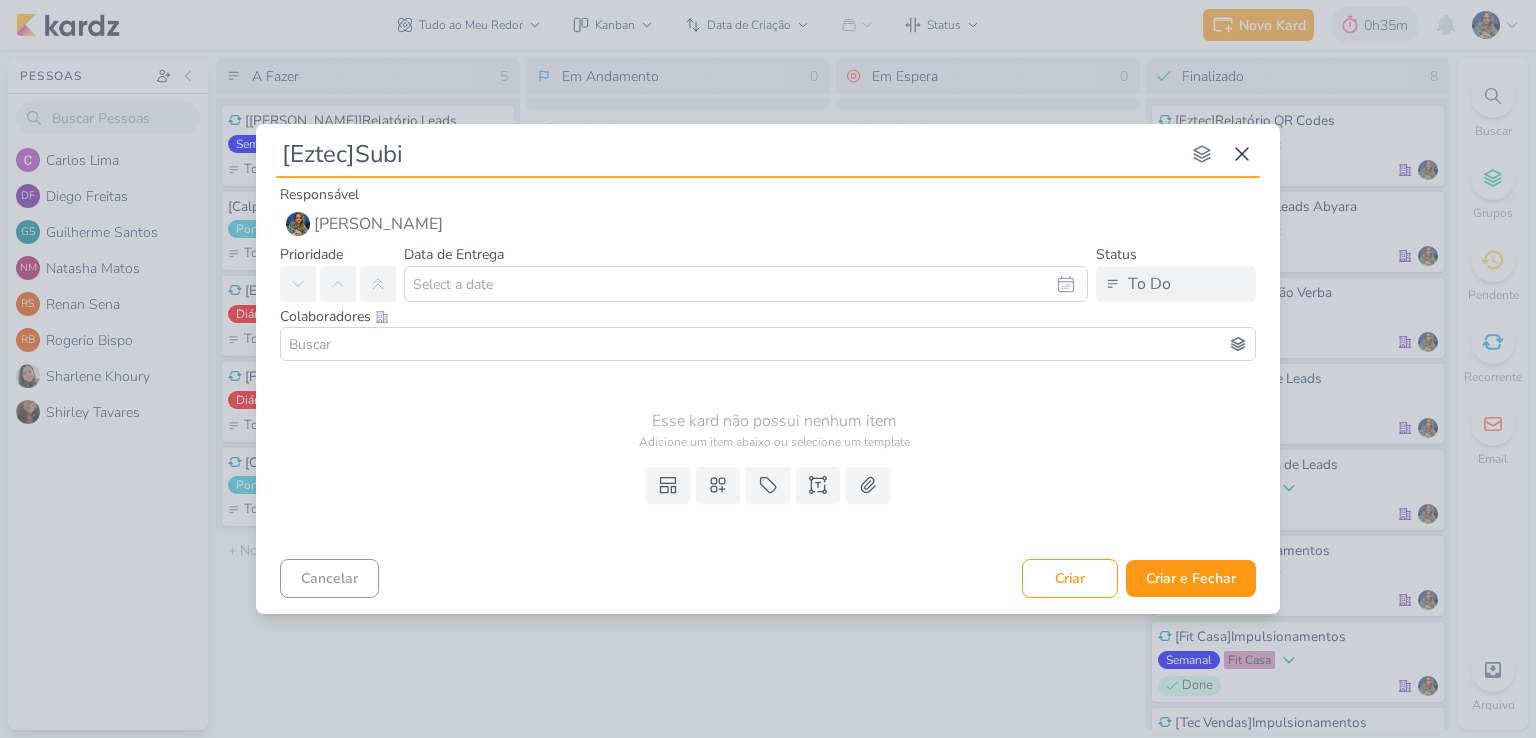 type on "[Eztec]Subir" 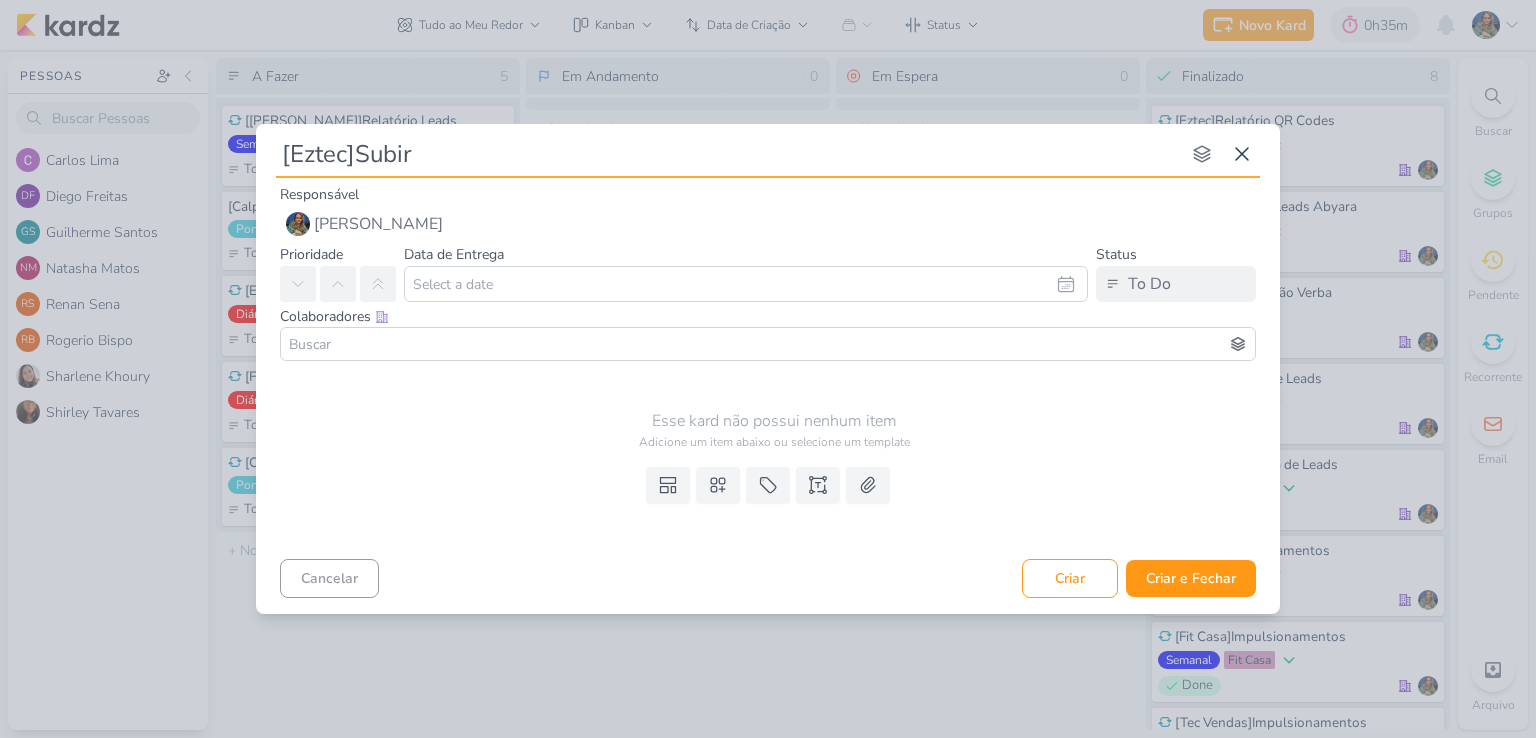 type 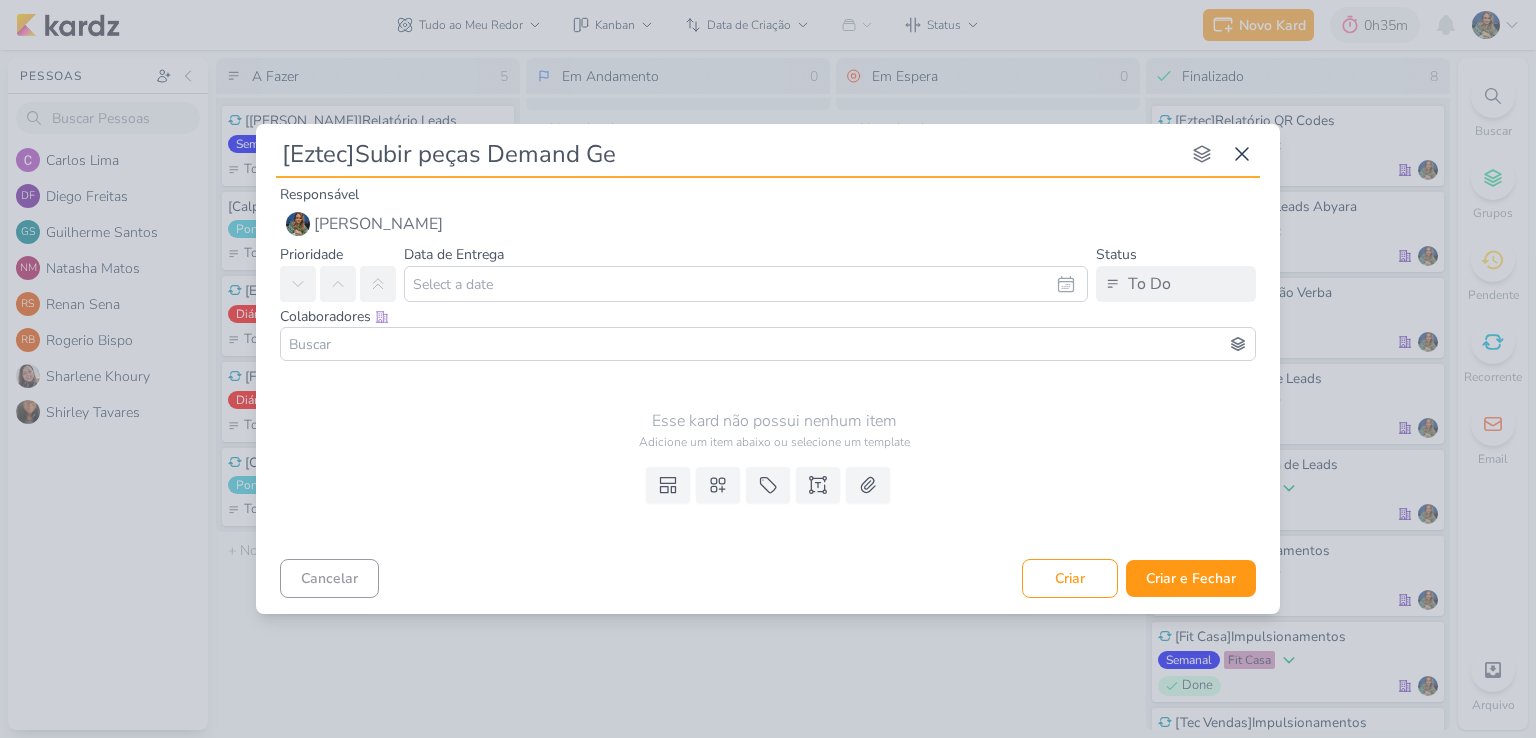 type on "[Eztec]Subir peças Demand Gen" 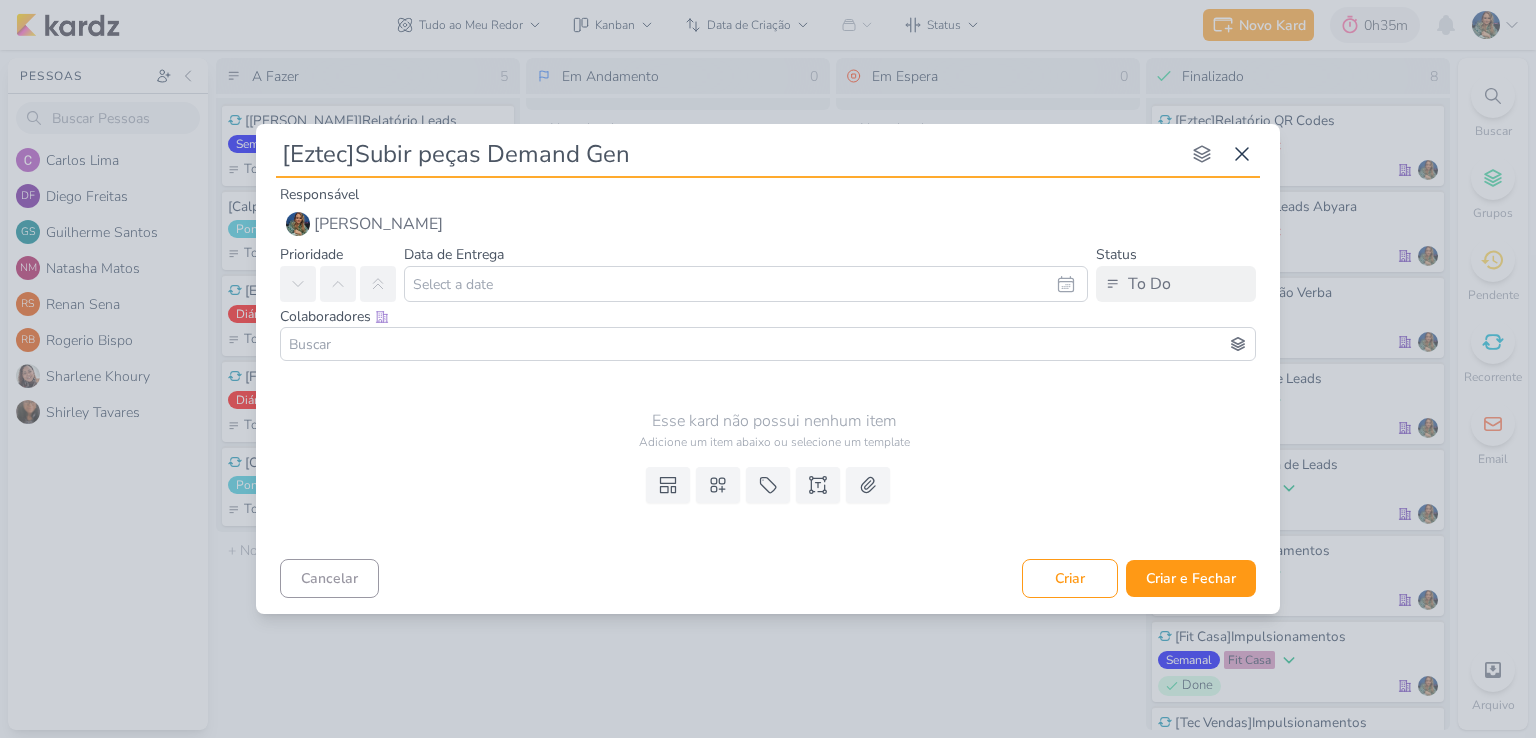 type 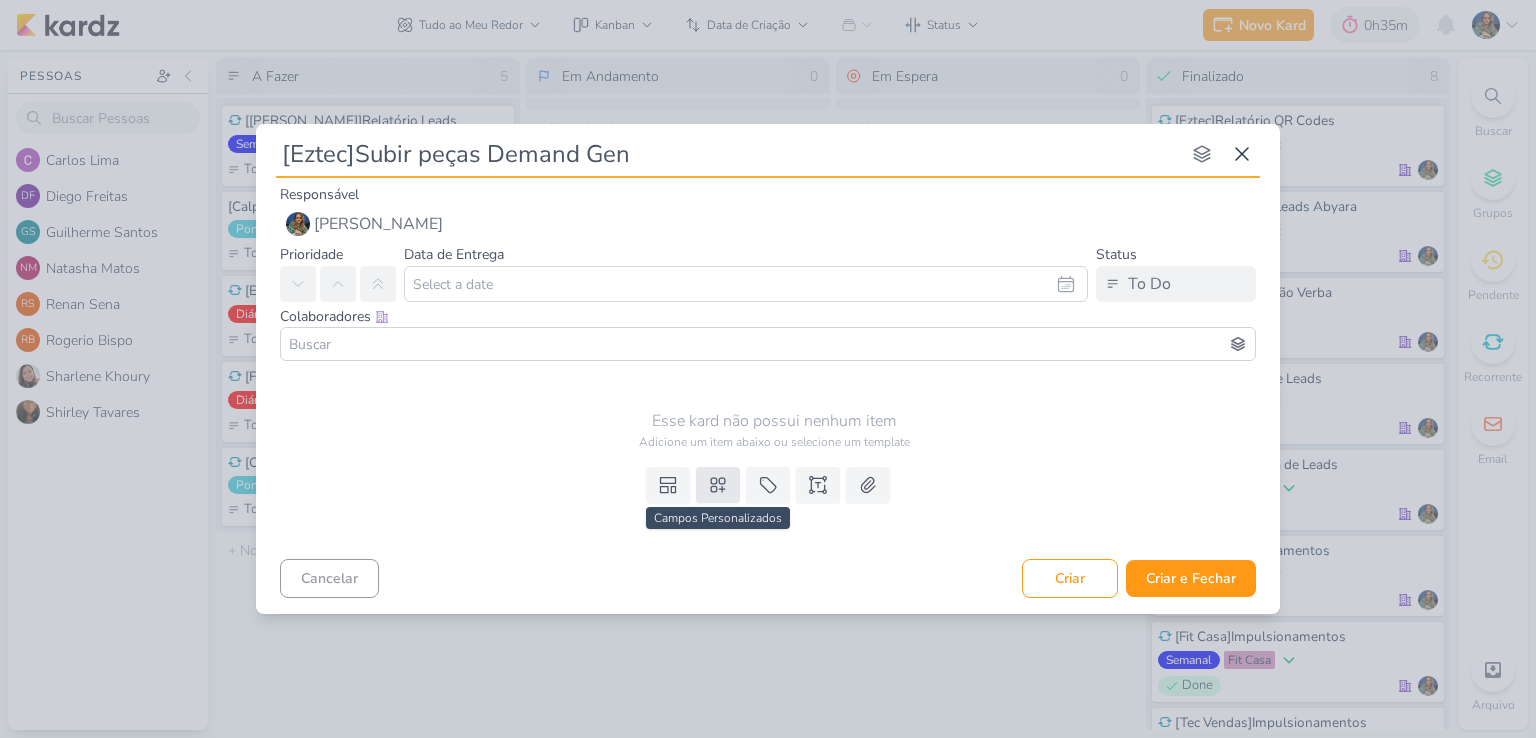 type on "[Eztec]Subir peças Demand Gen" 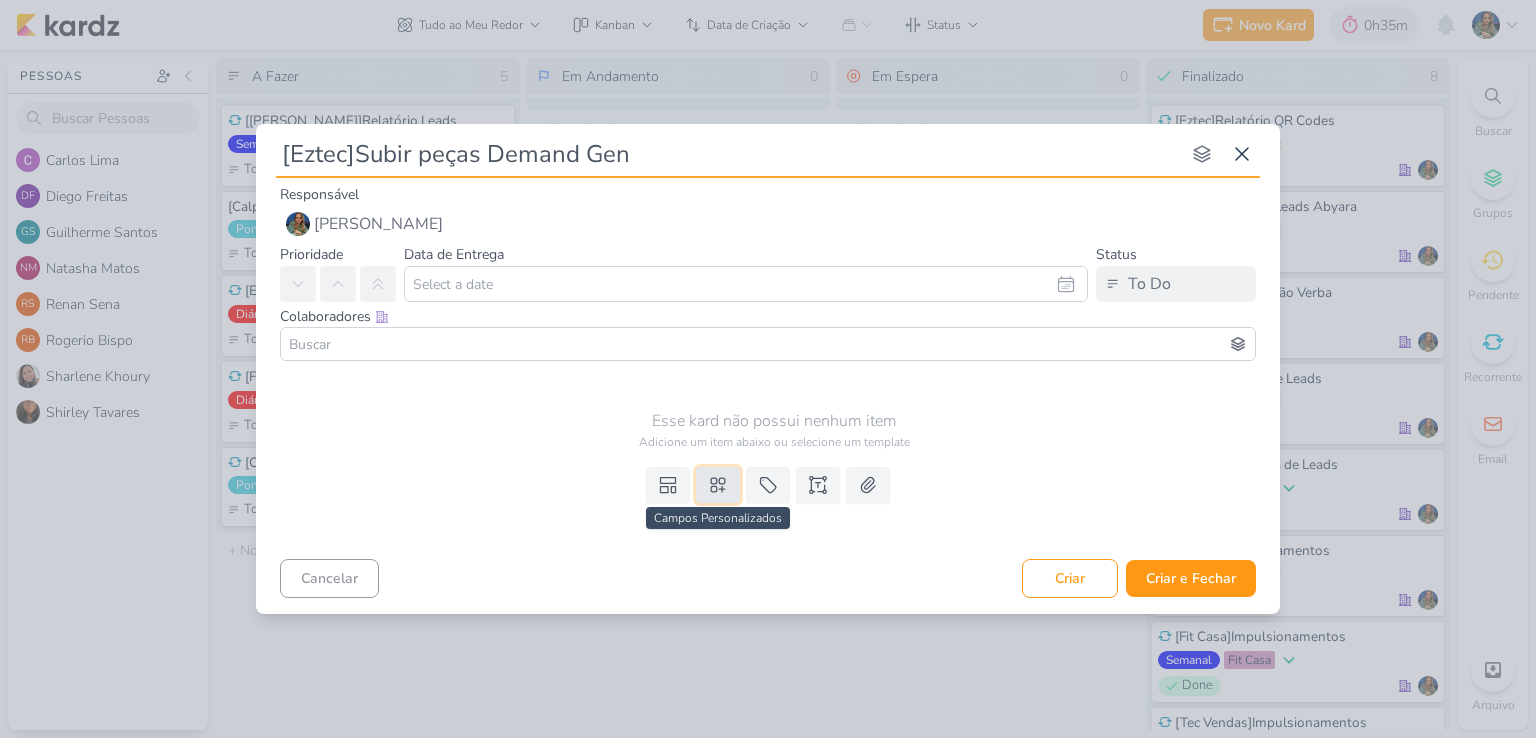 click 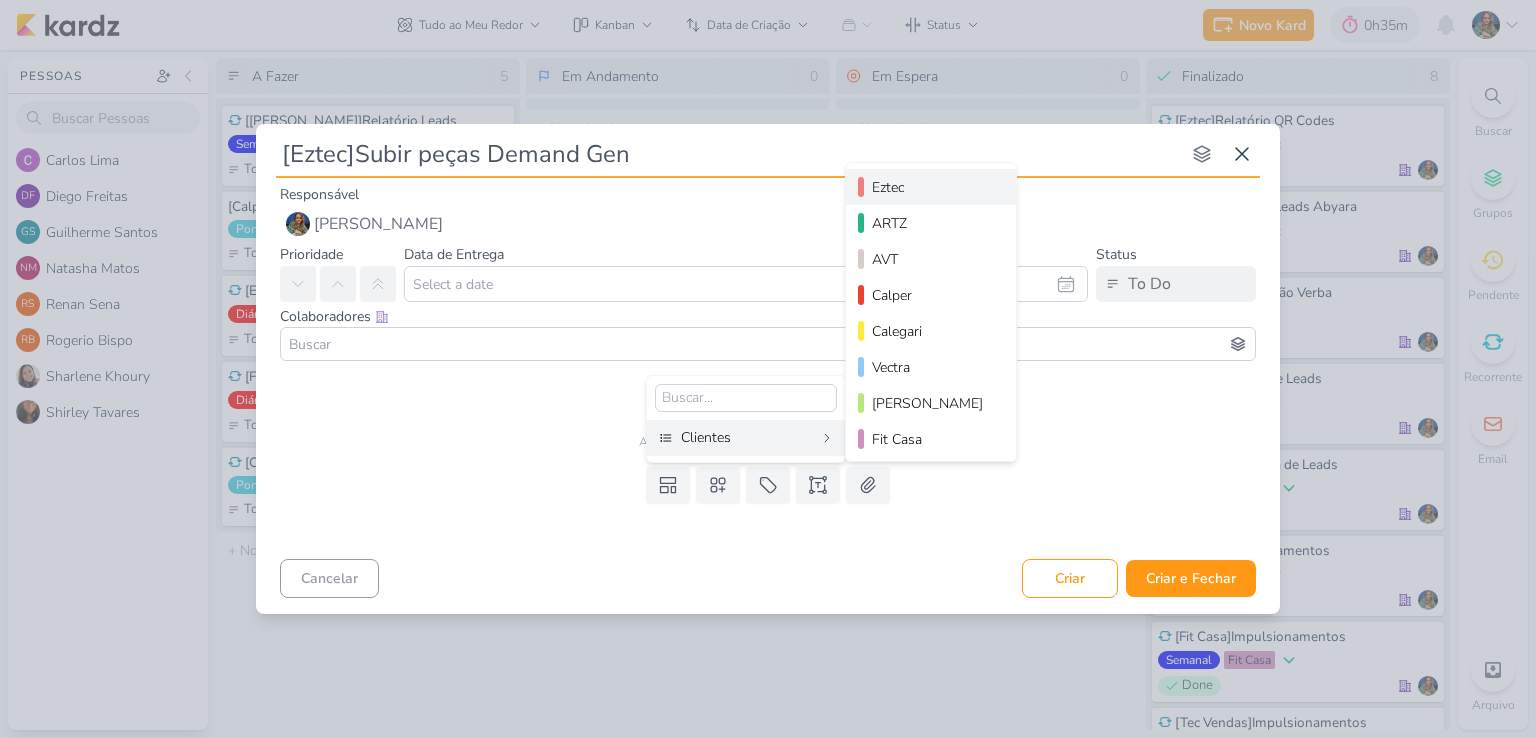 click on "Eztec" at bounding box center [932, 187] 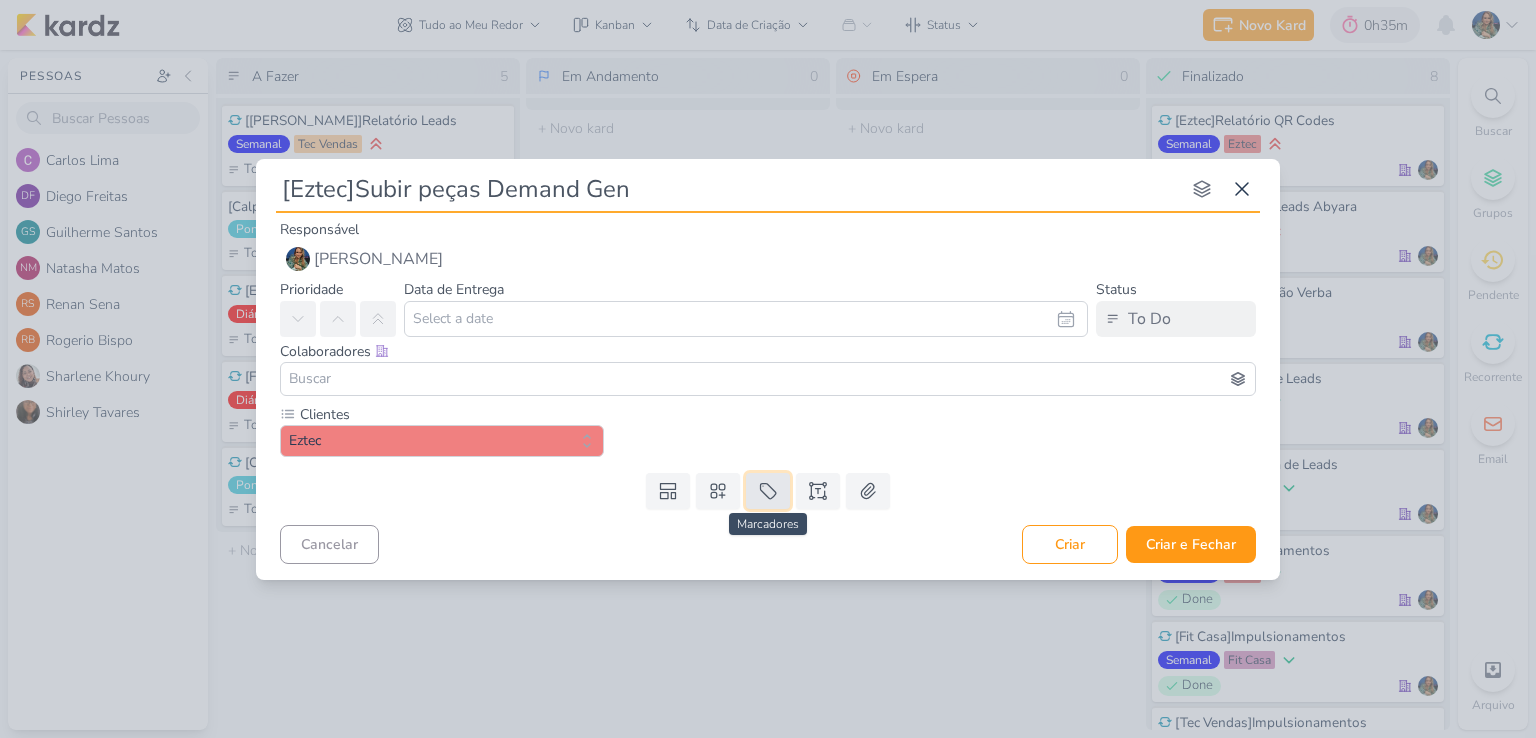 click at bounding box center (768, 491) 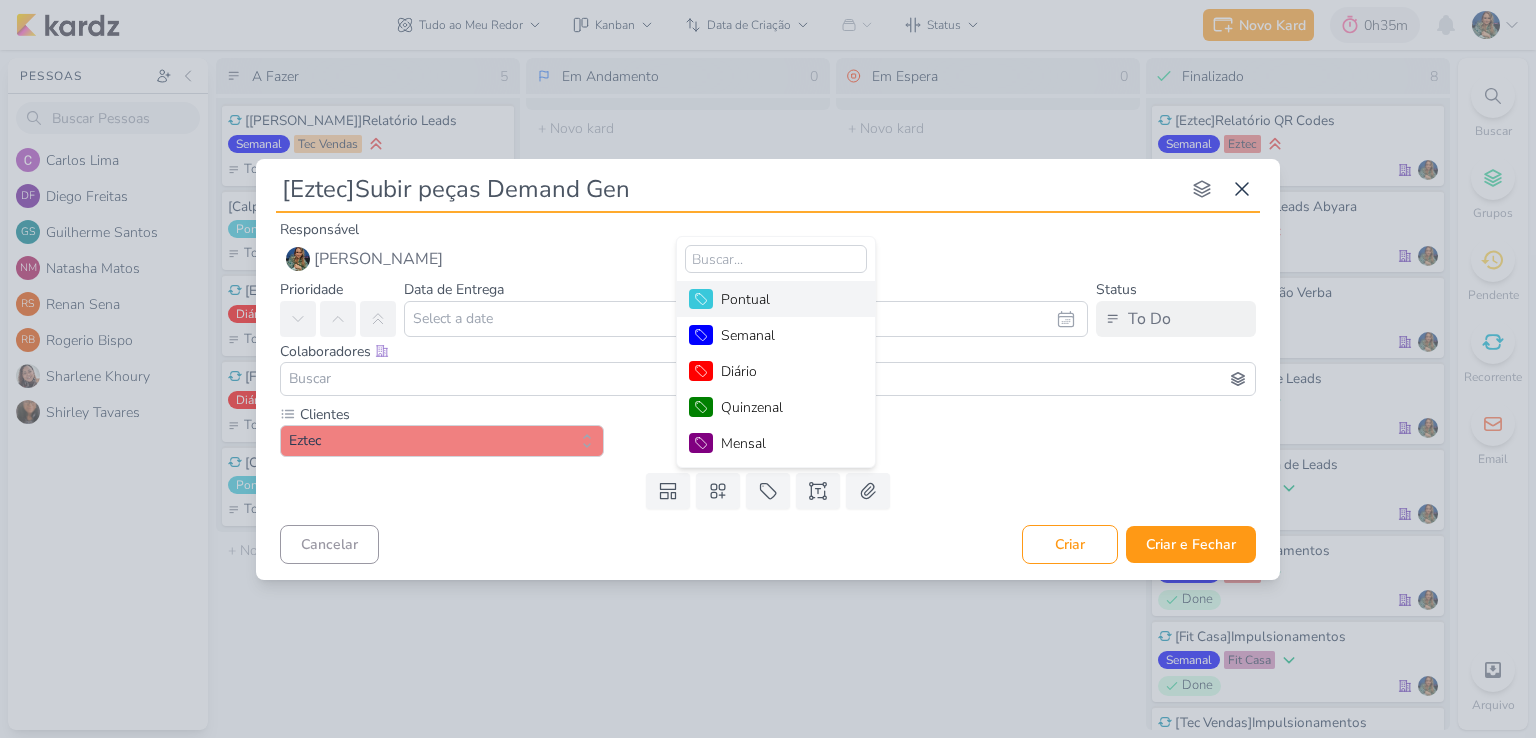 click on "Pontual" at bounding box center [786, 299] 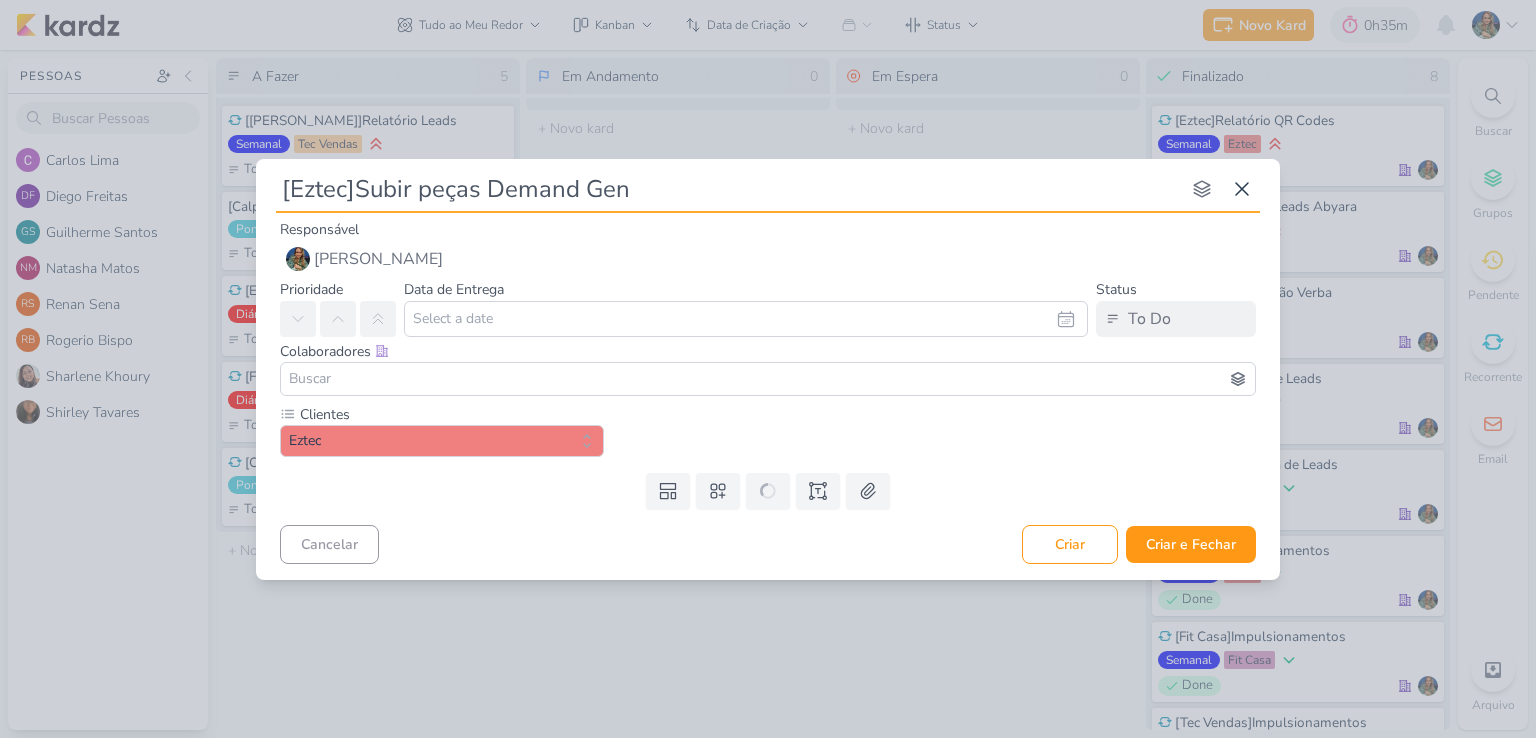 type 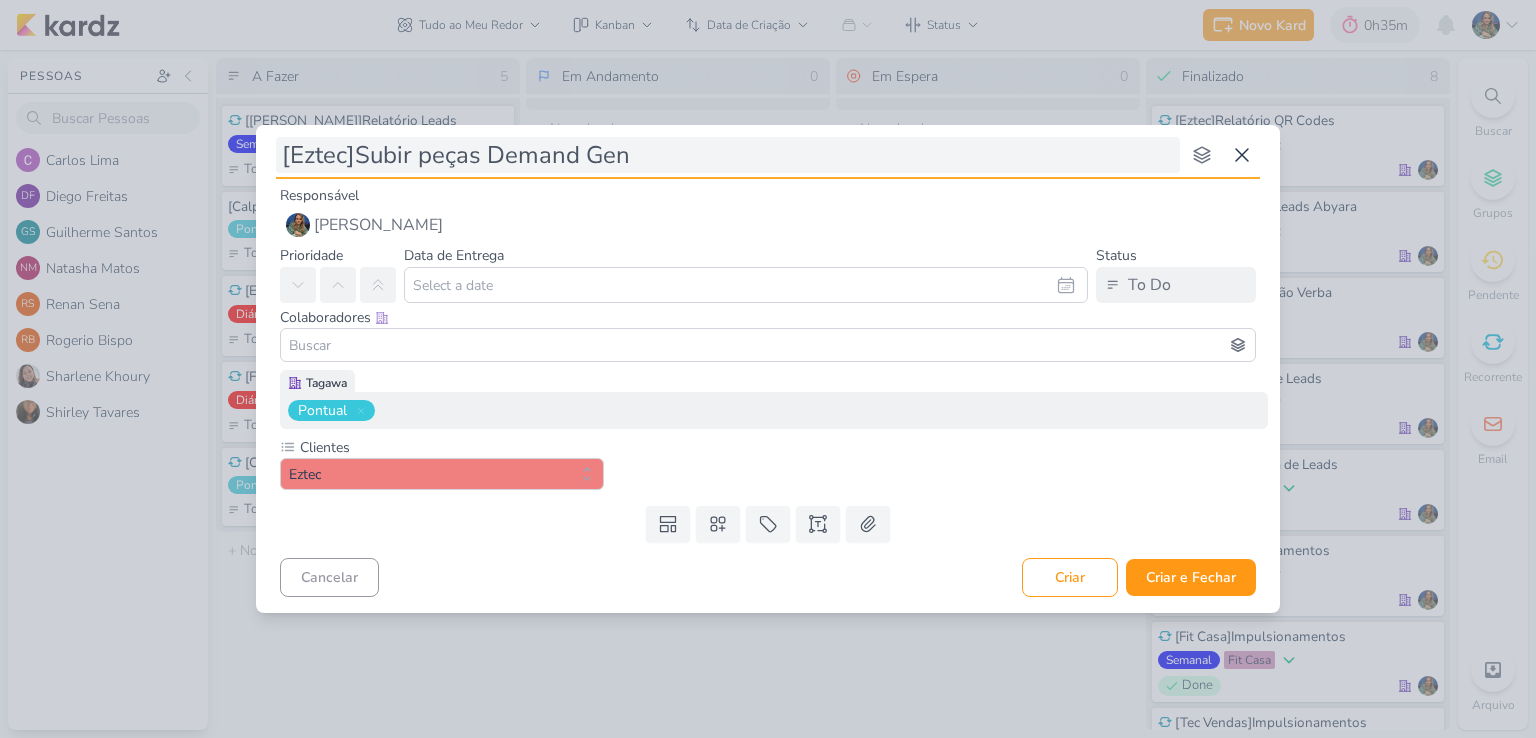 click on "[Eztec]Subir peças Demand Gen" at bounding box center [728, 155] 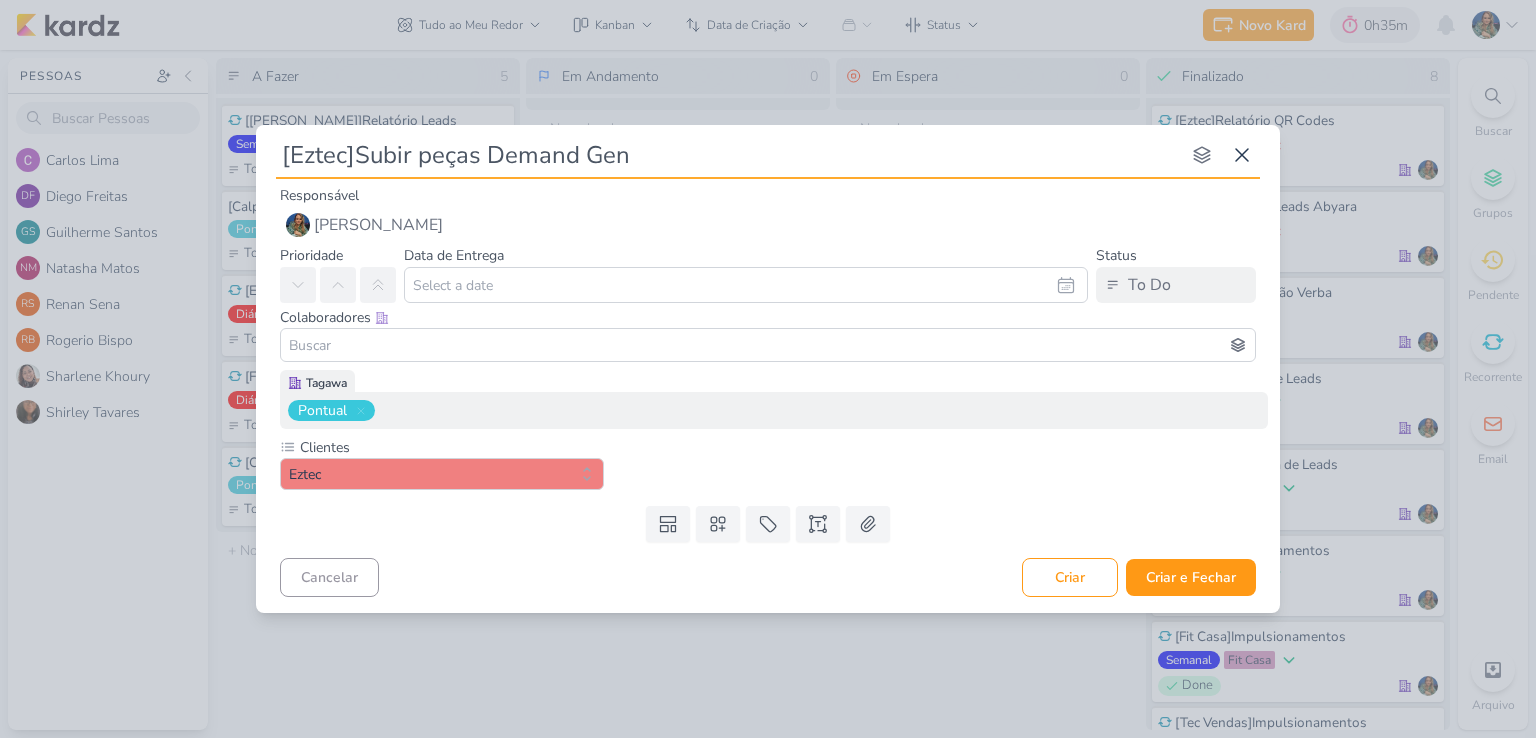 type on "[Eztec]Subir peças Demand Gen" 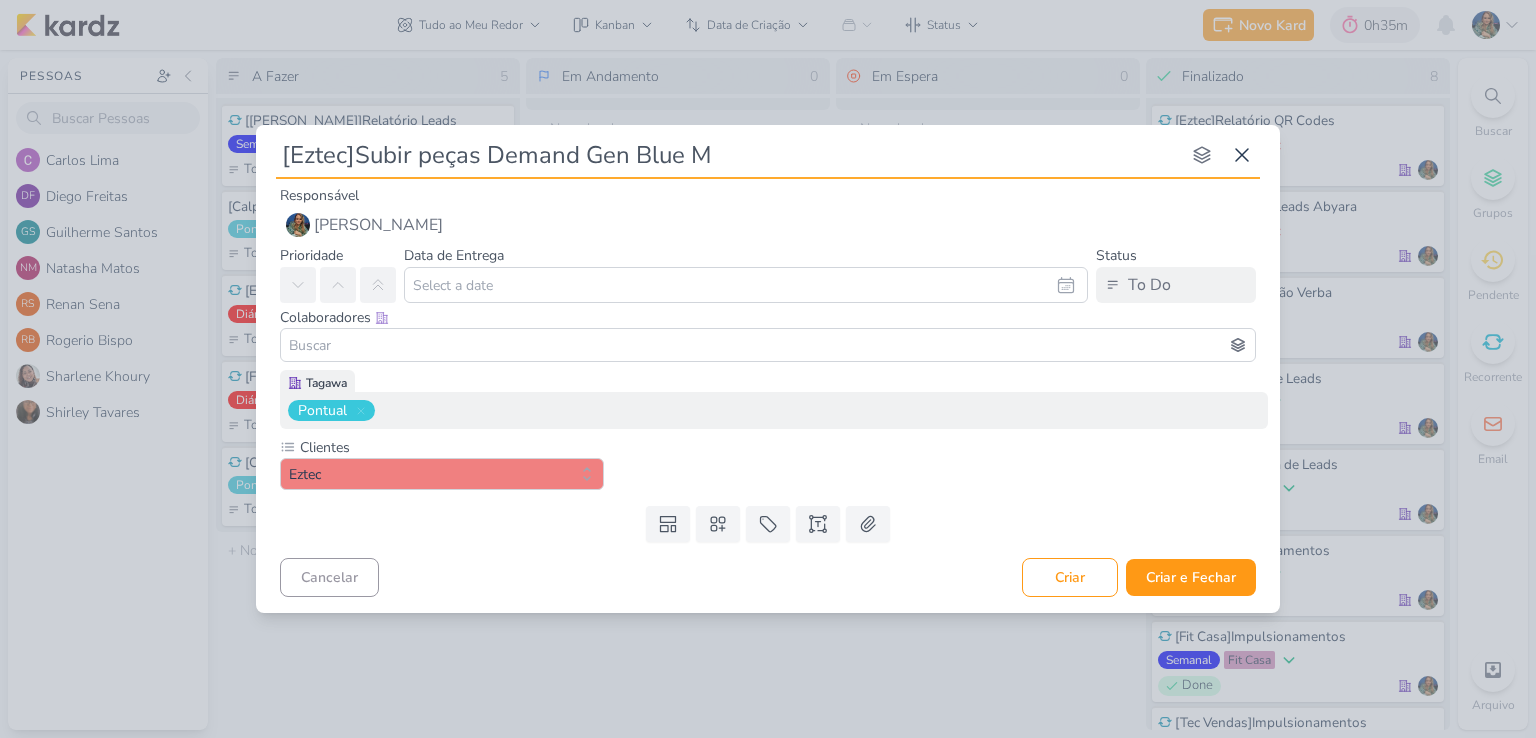 type on "[Eztec]Subir peças Demand Gen Blue Ma" 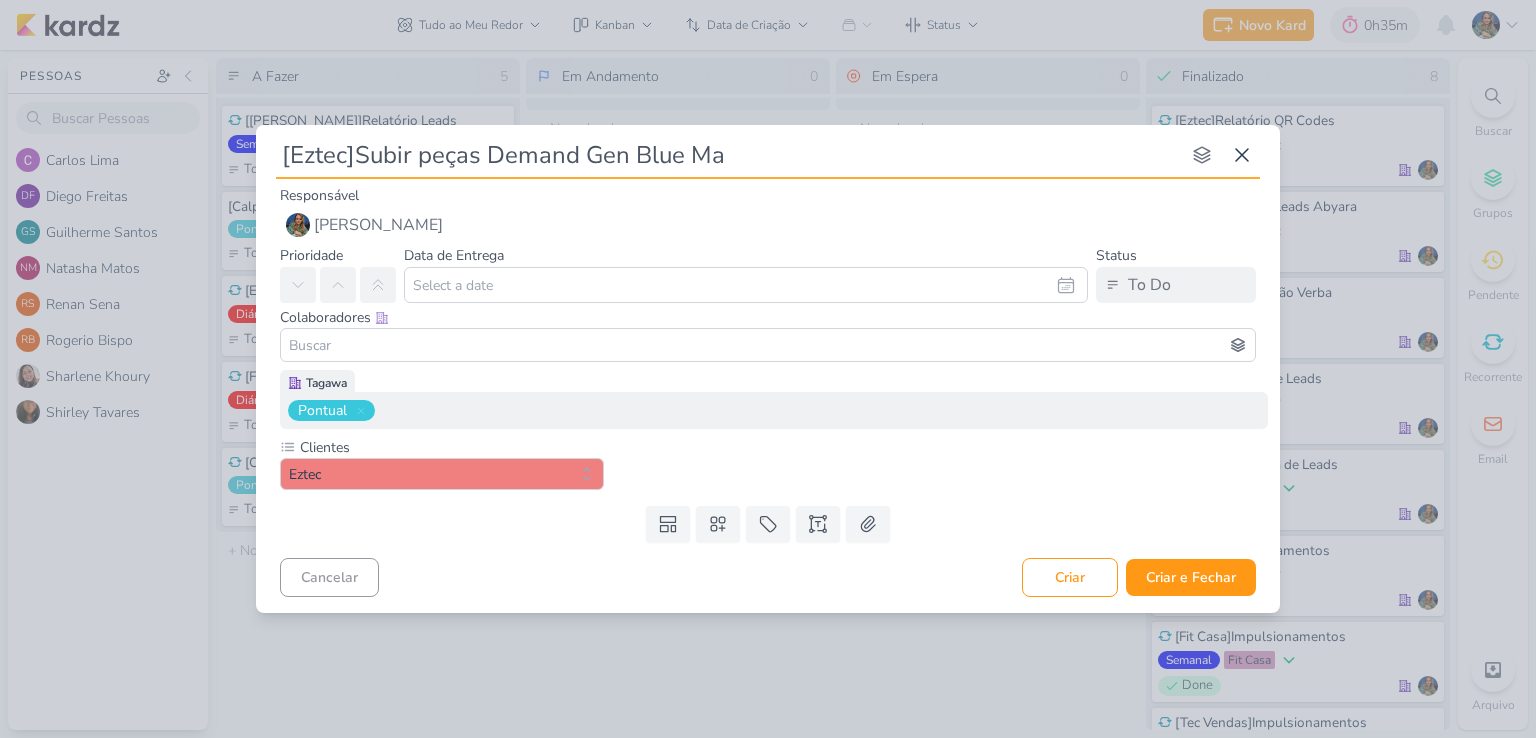 type 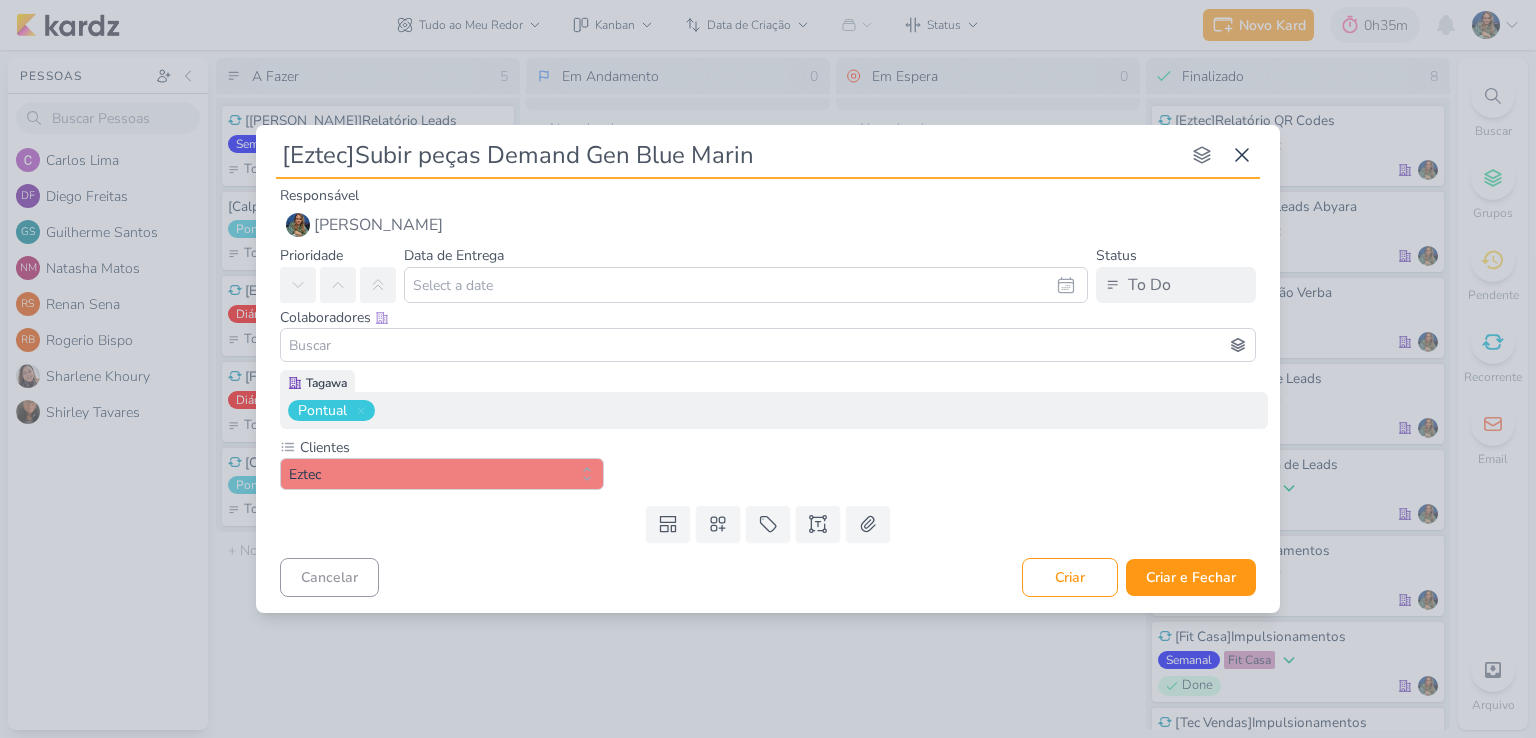 type on "[Eztec]Subir peças Demand Gen Blue Marine" 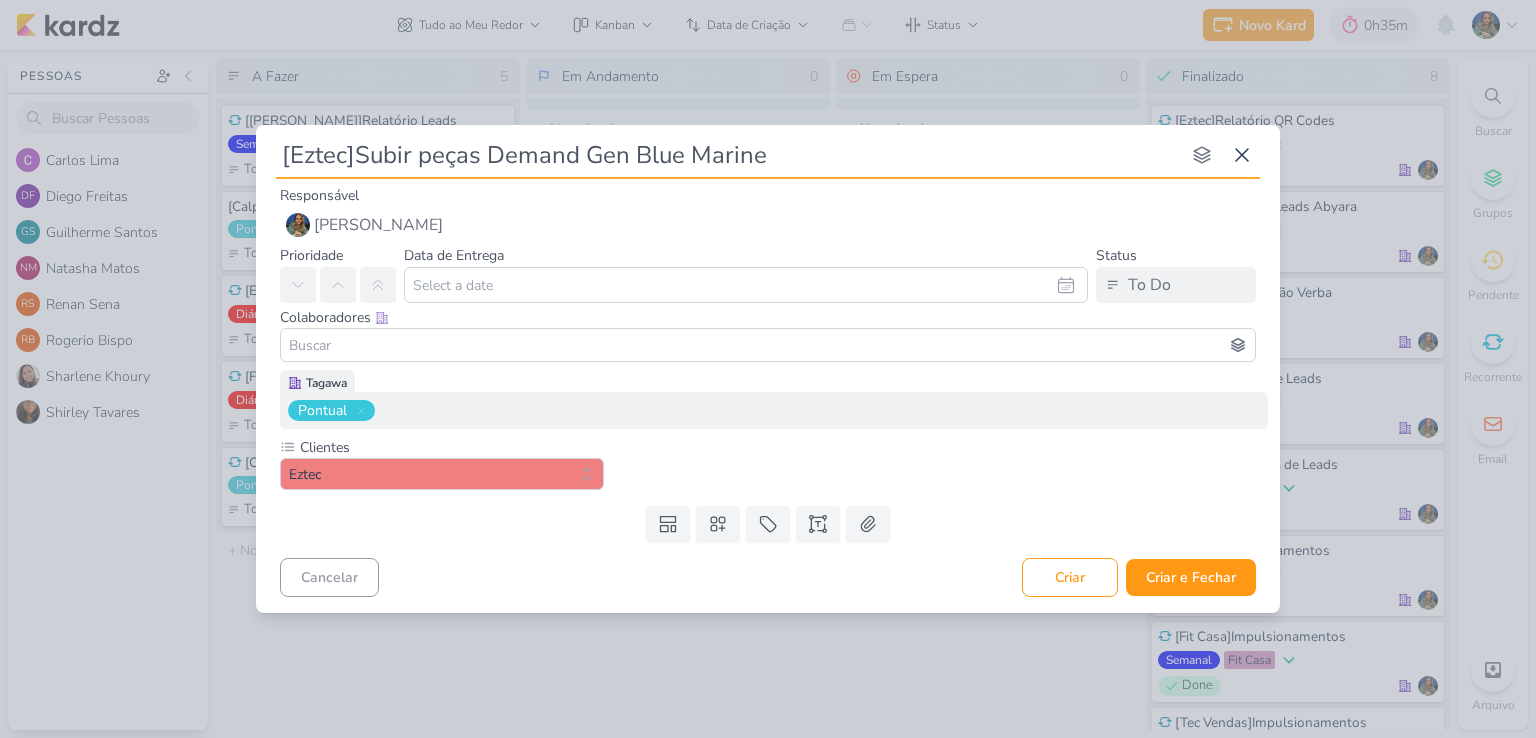 type 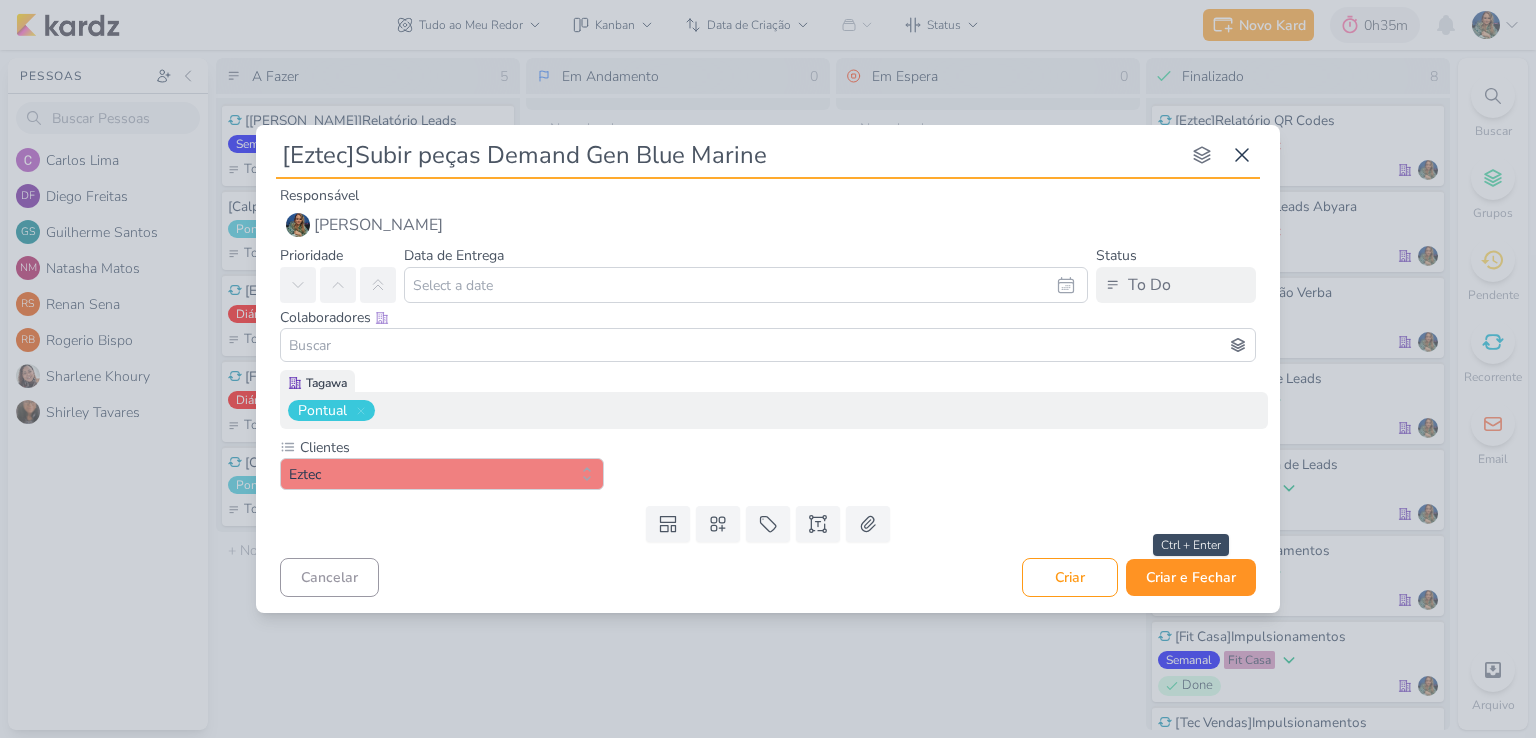 type on "[Eztec]Subir peças Demand Gen Blue Marine" 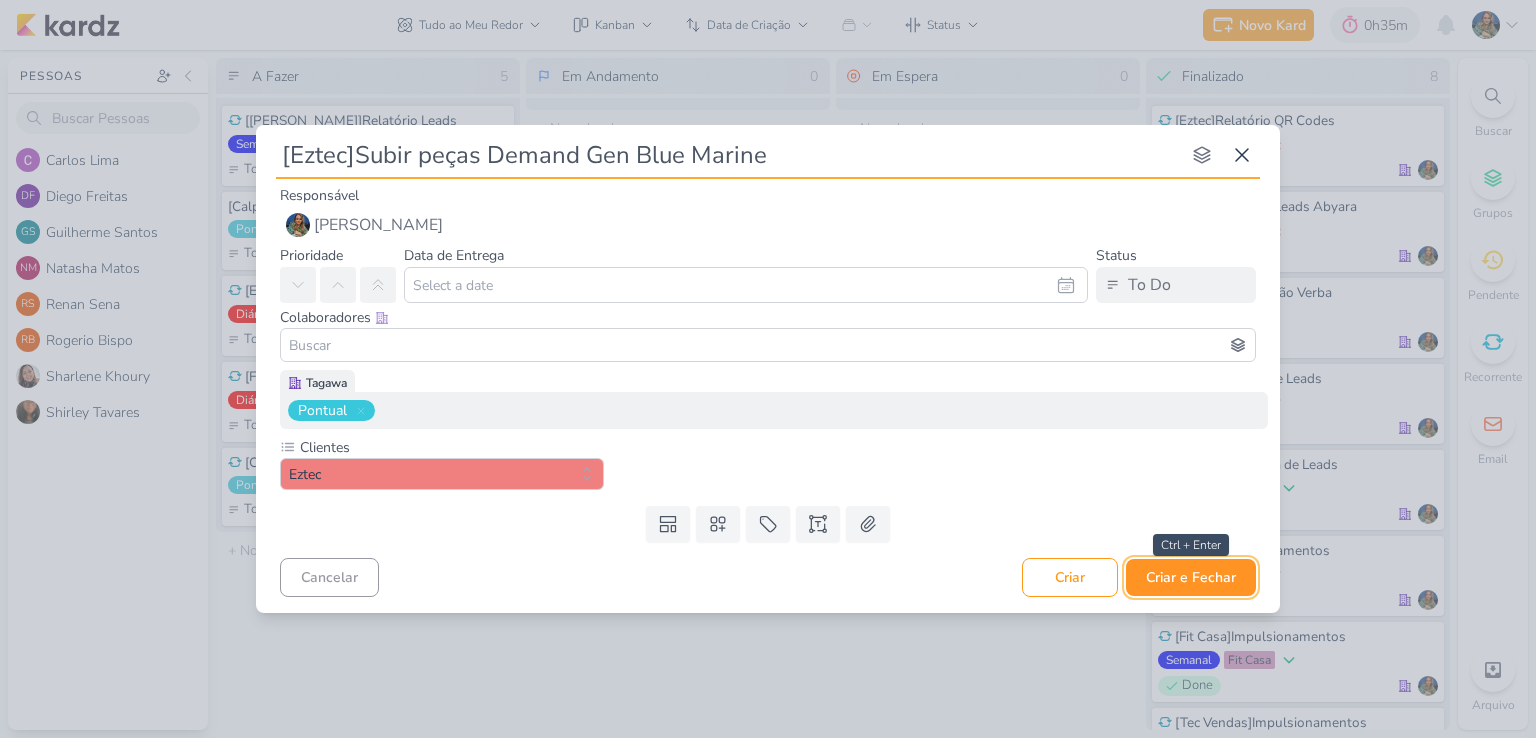 click on "Criar e Fechar" at bounding box center [1191, 577] 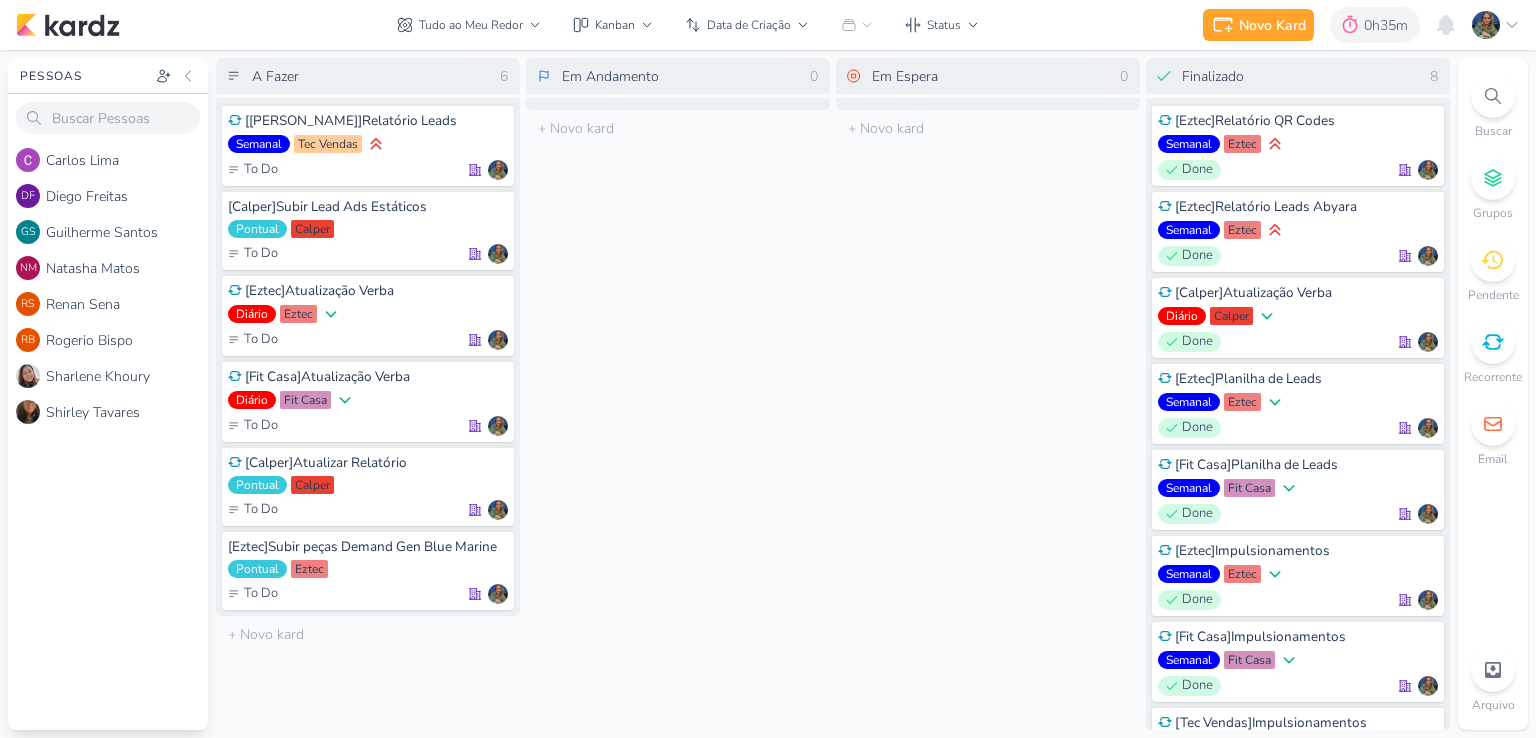 click on "Em Andamento
0
O título do kard deve ter menos que 100 caracteres" at bounding box center [678, 394] 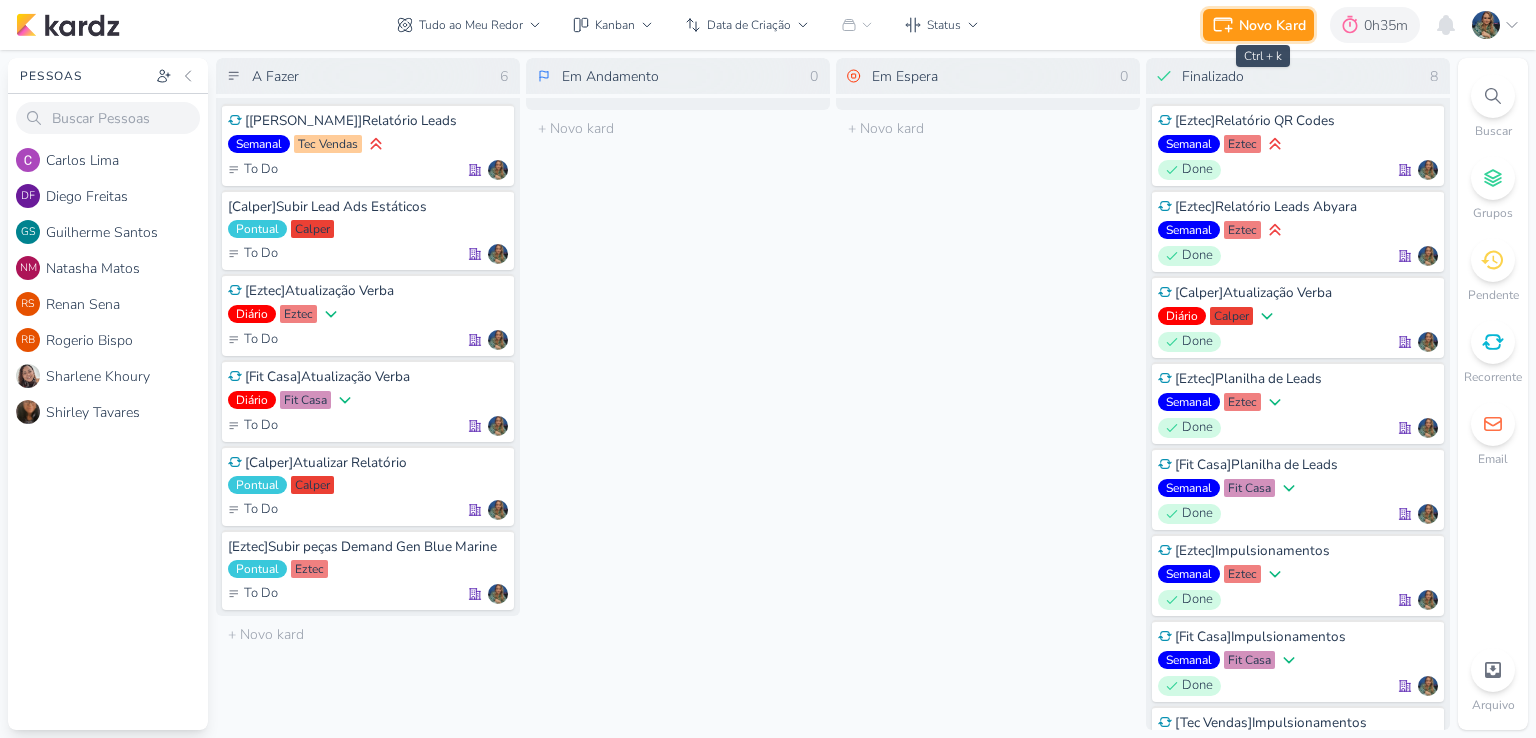 click on "Novo Kard" at bounding box center (1272, 25) 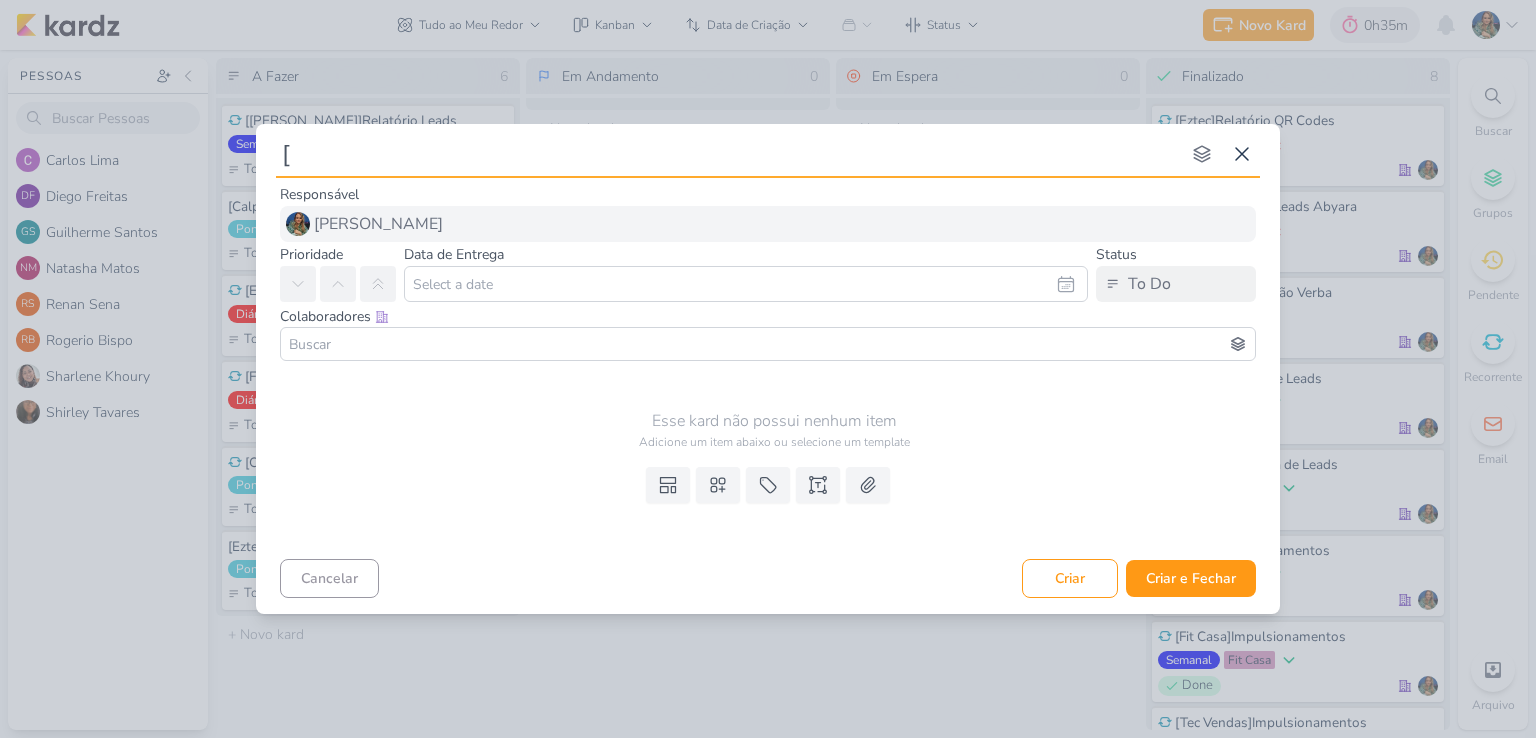 type on "[E" 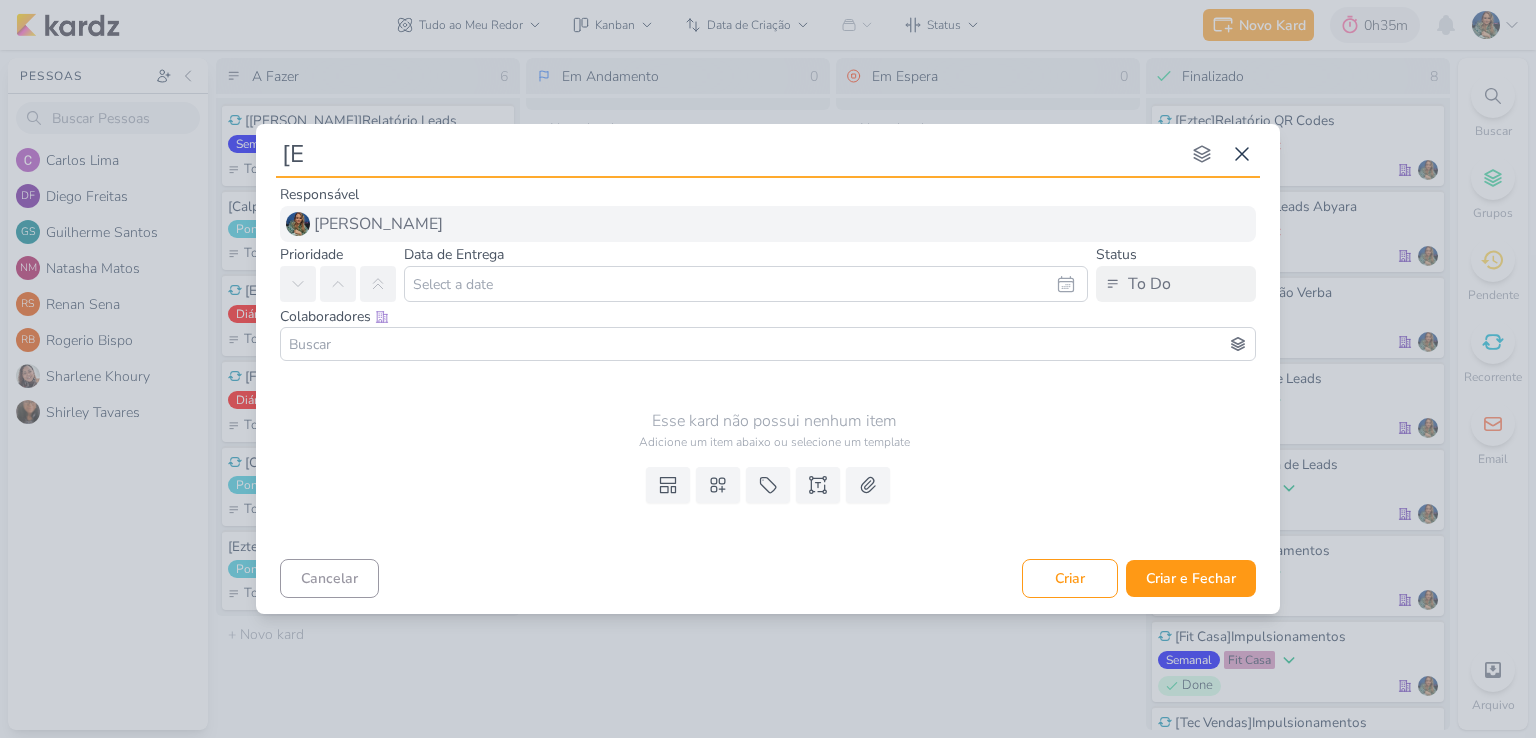 type 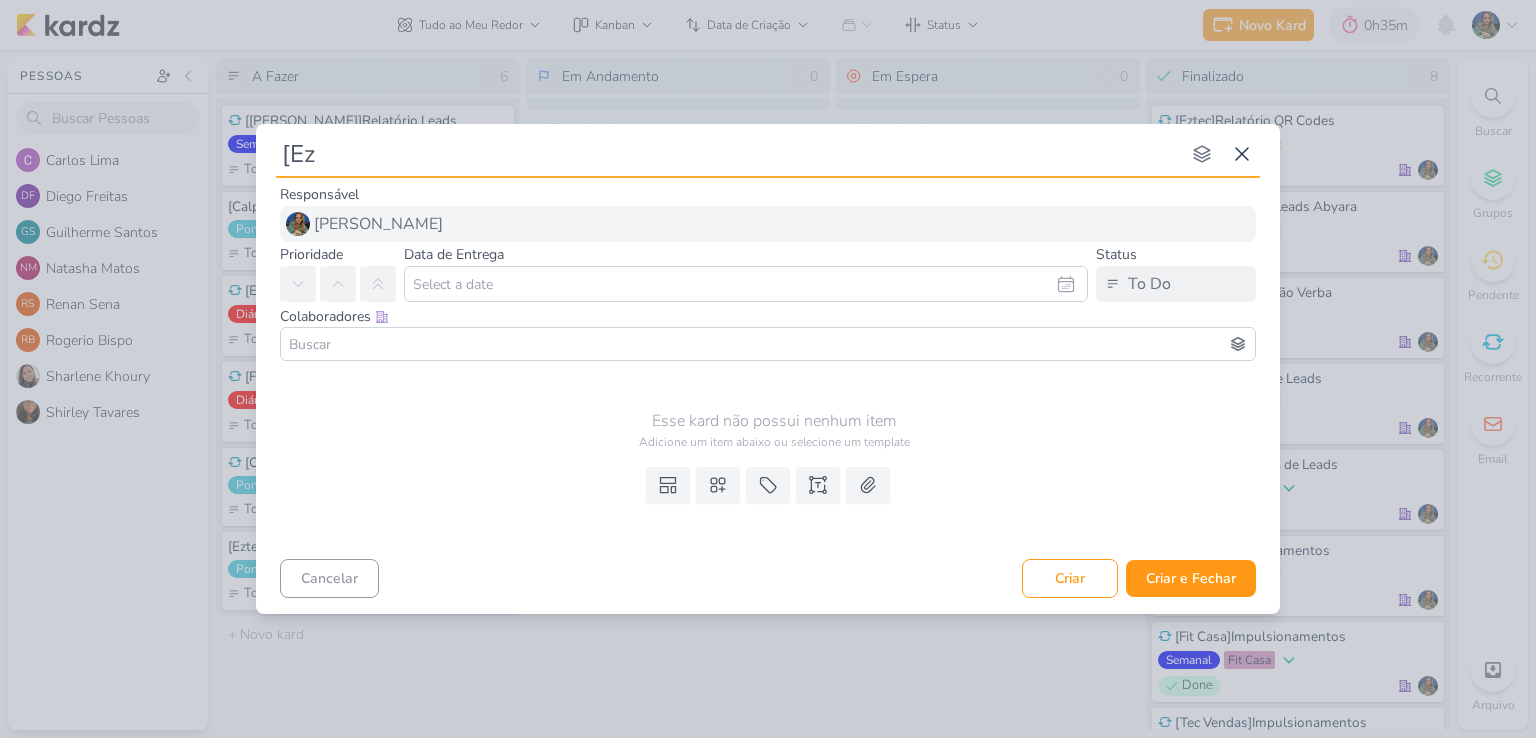 type 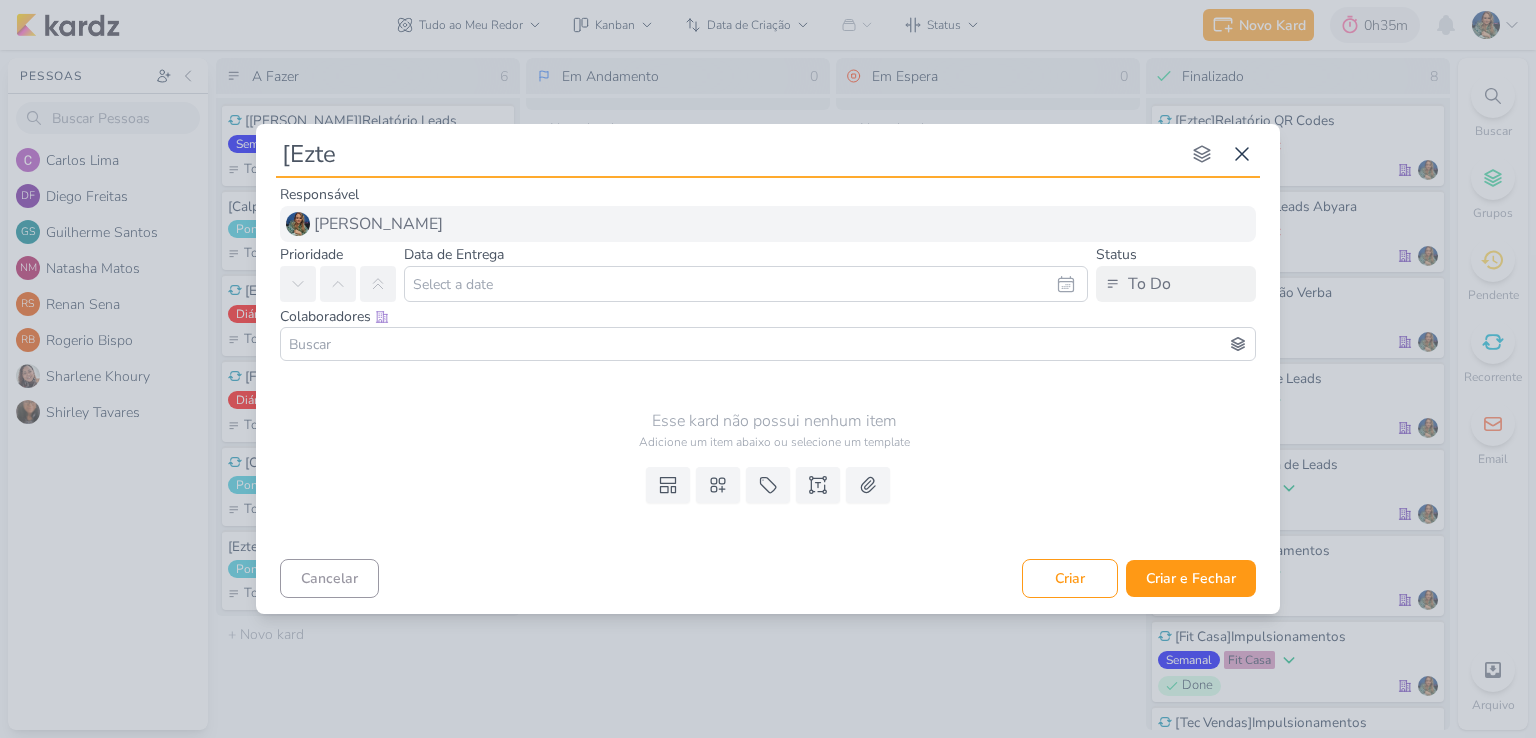 type on "[Eztec" 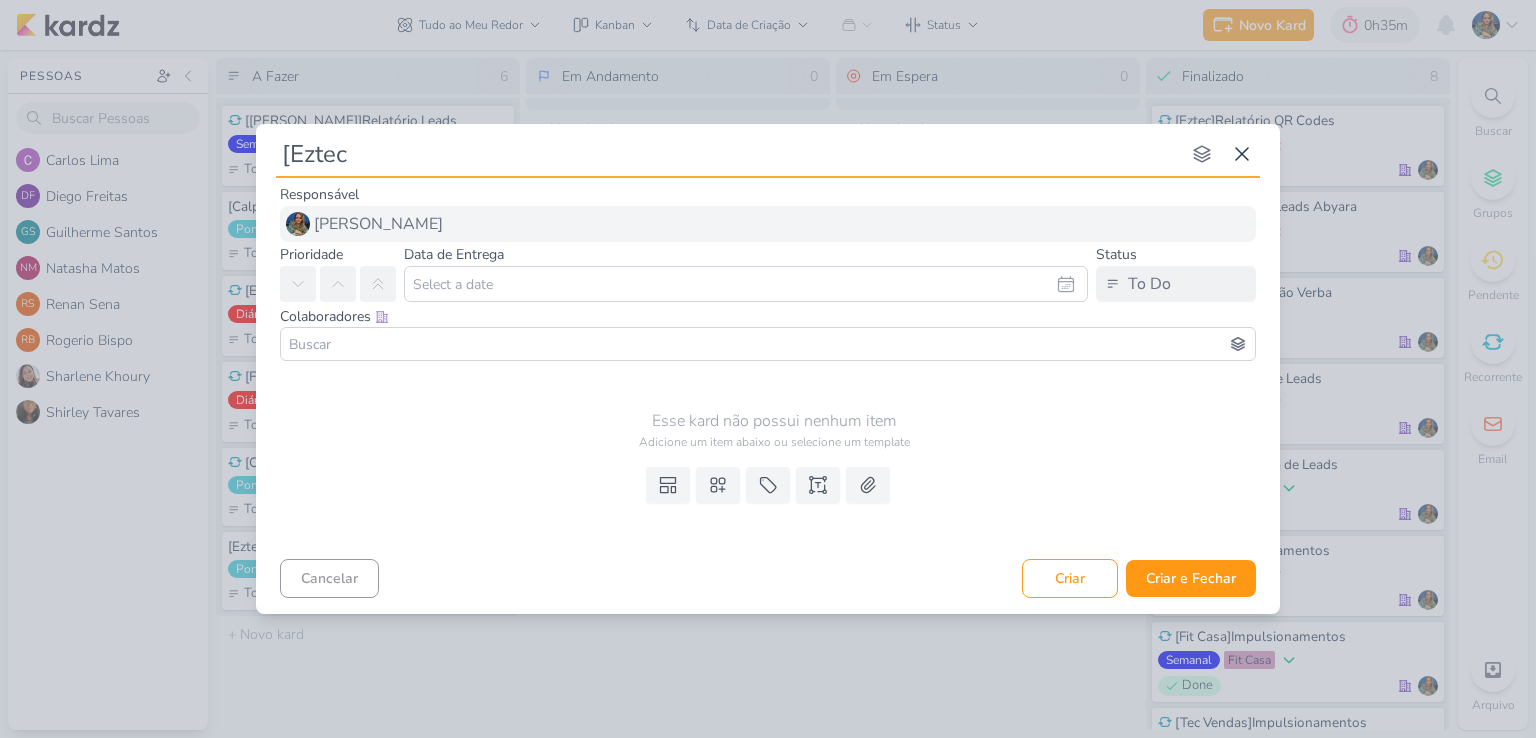 type 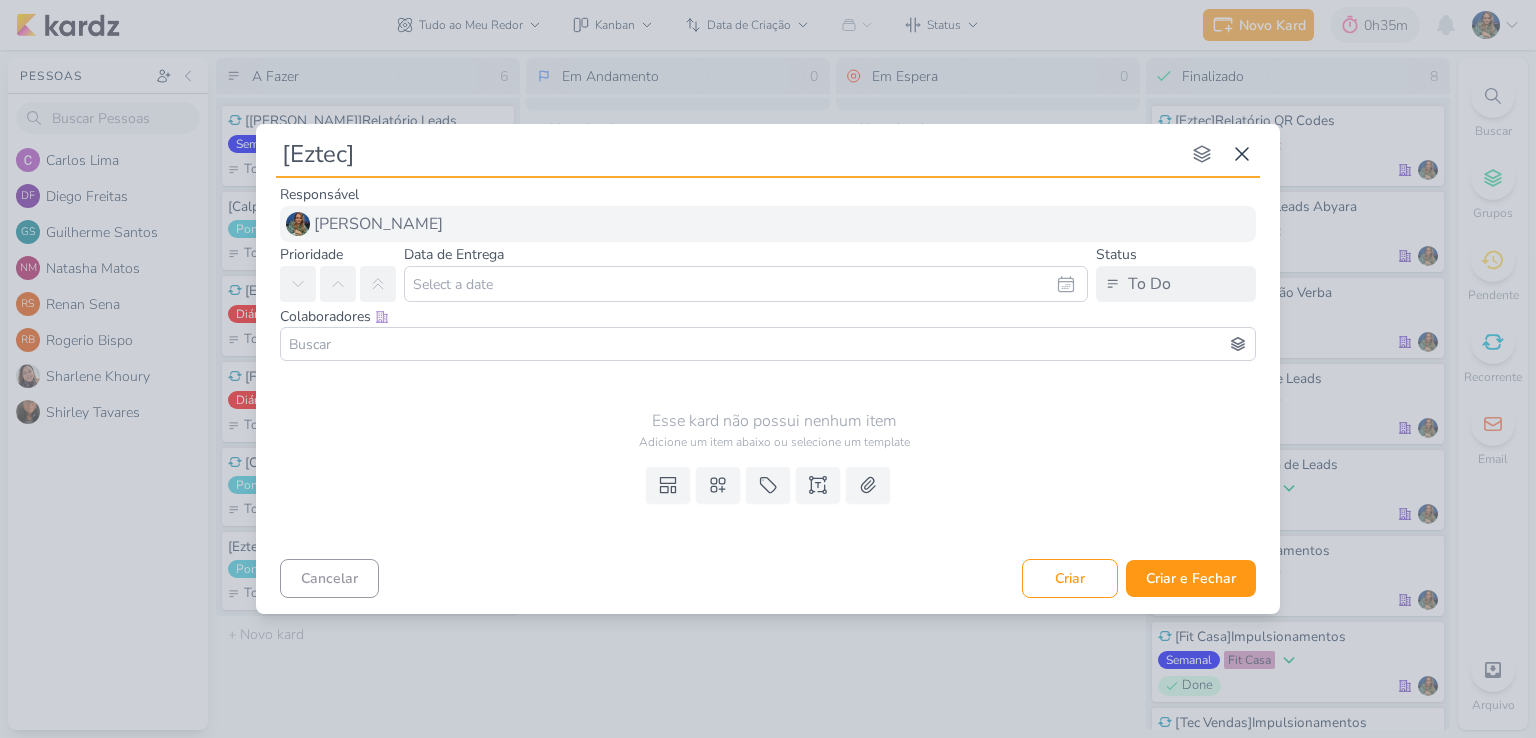 type on "[Eztec]C" 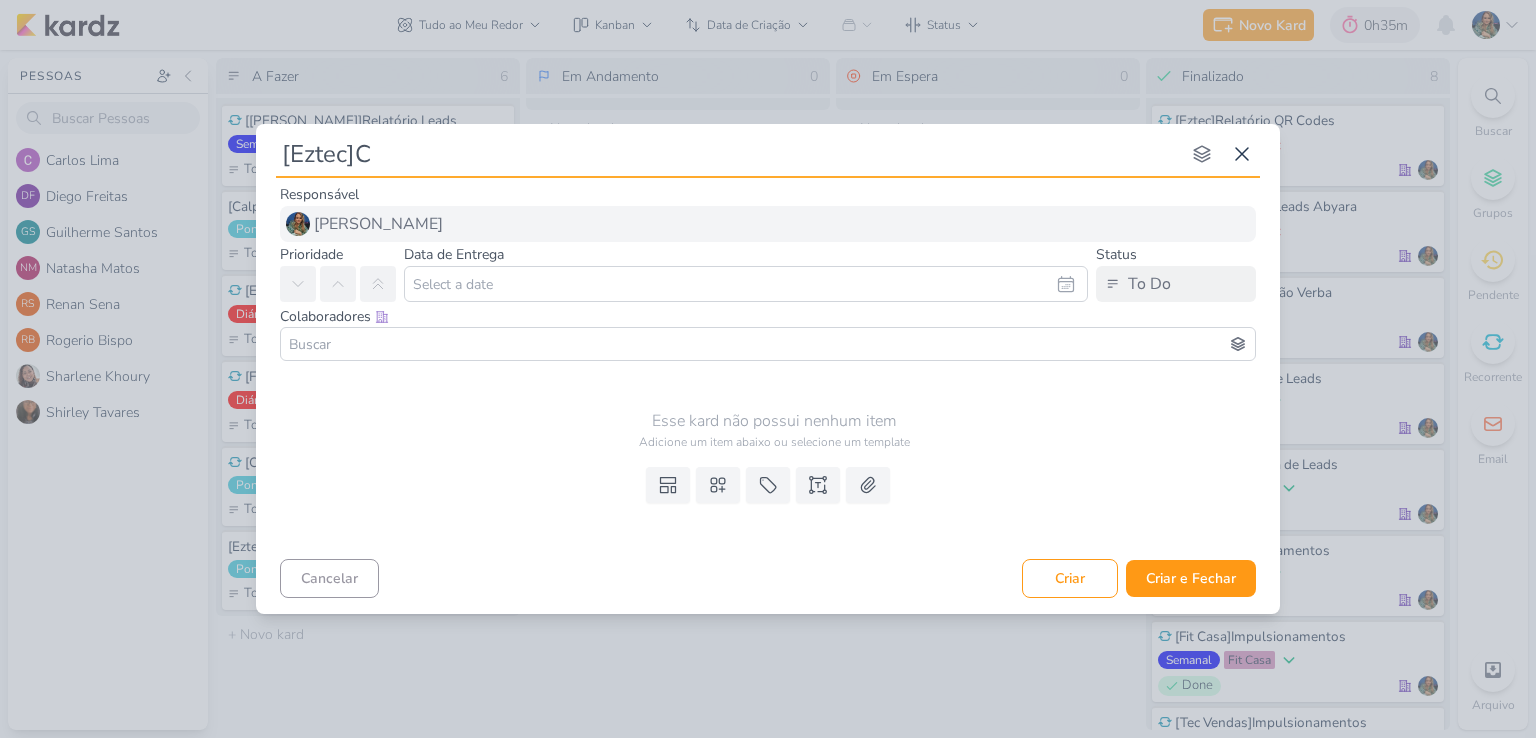 type 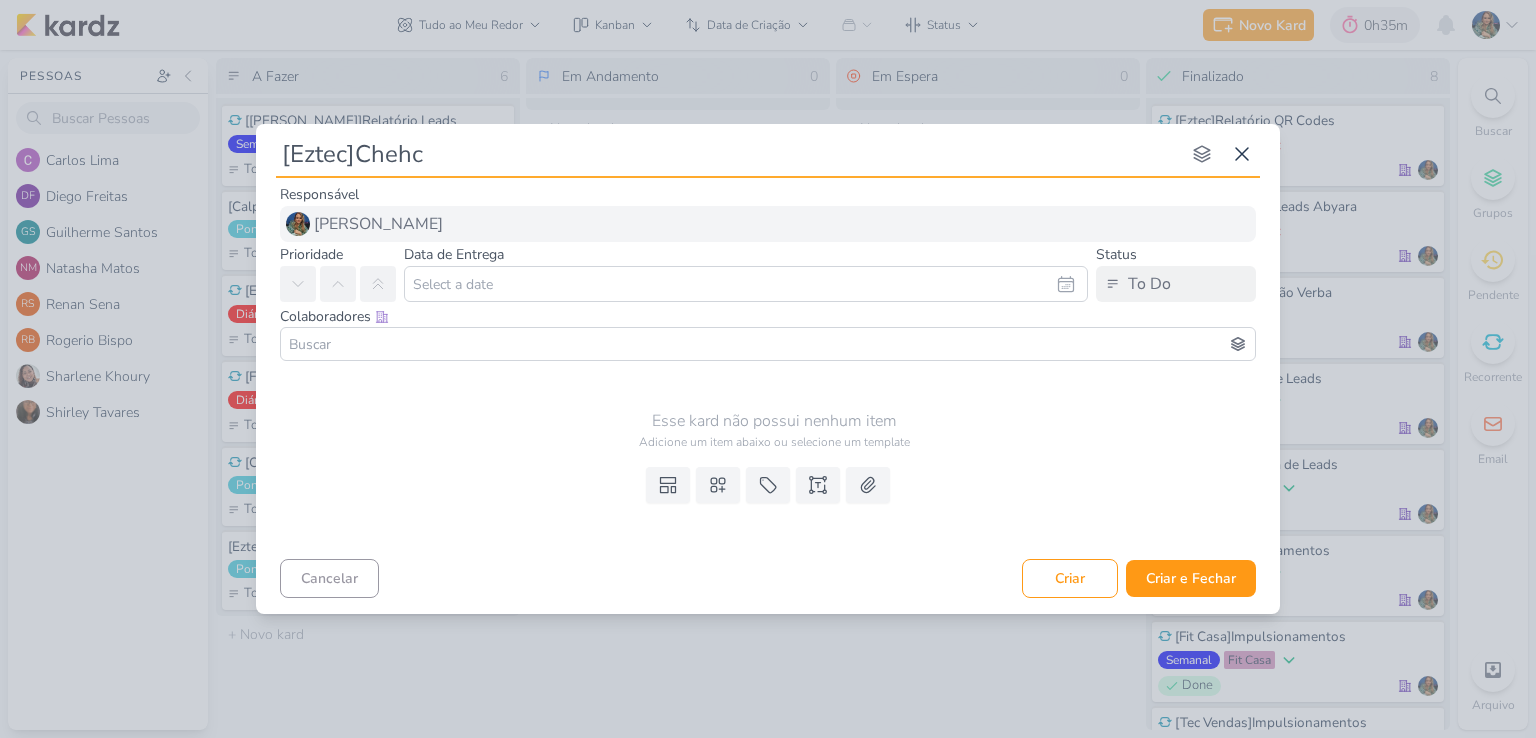 type on "[Eztec]Cheh" 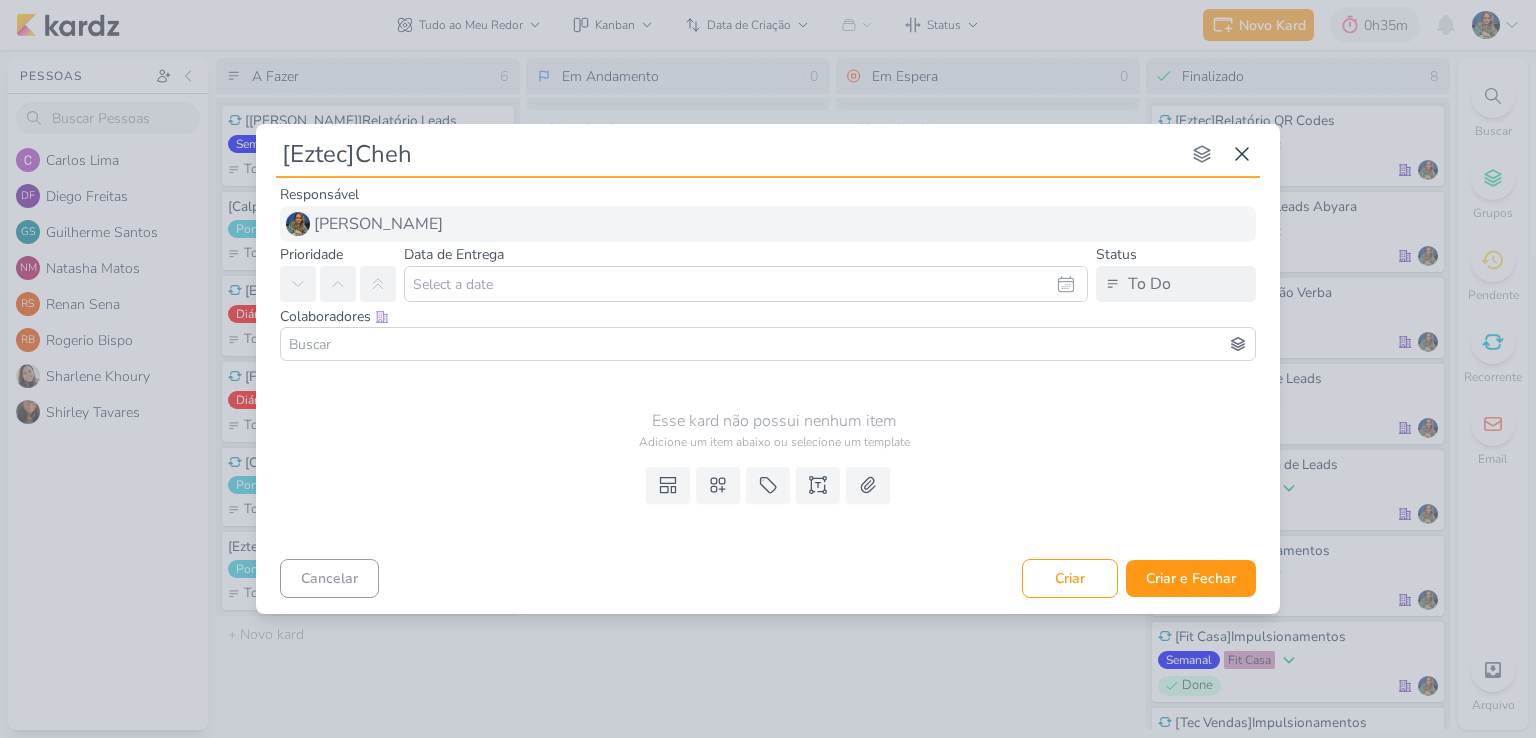 type 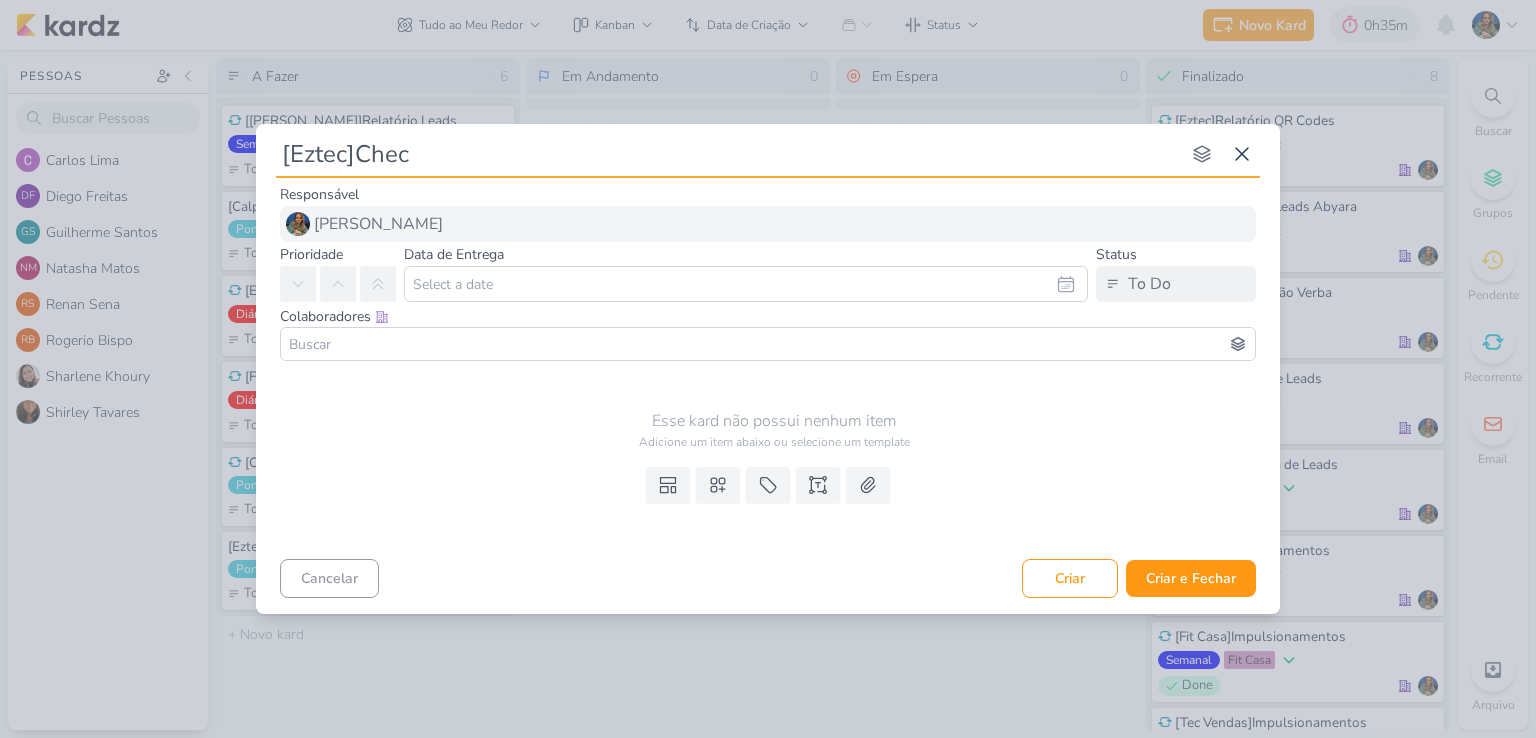 type on "[Eztec]Checa" 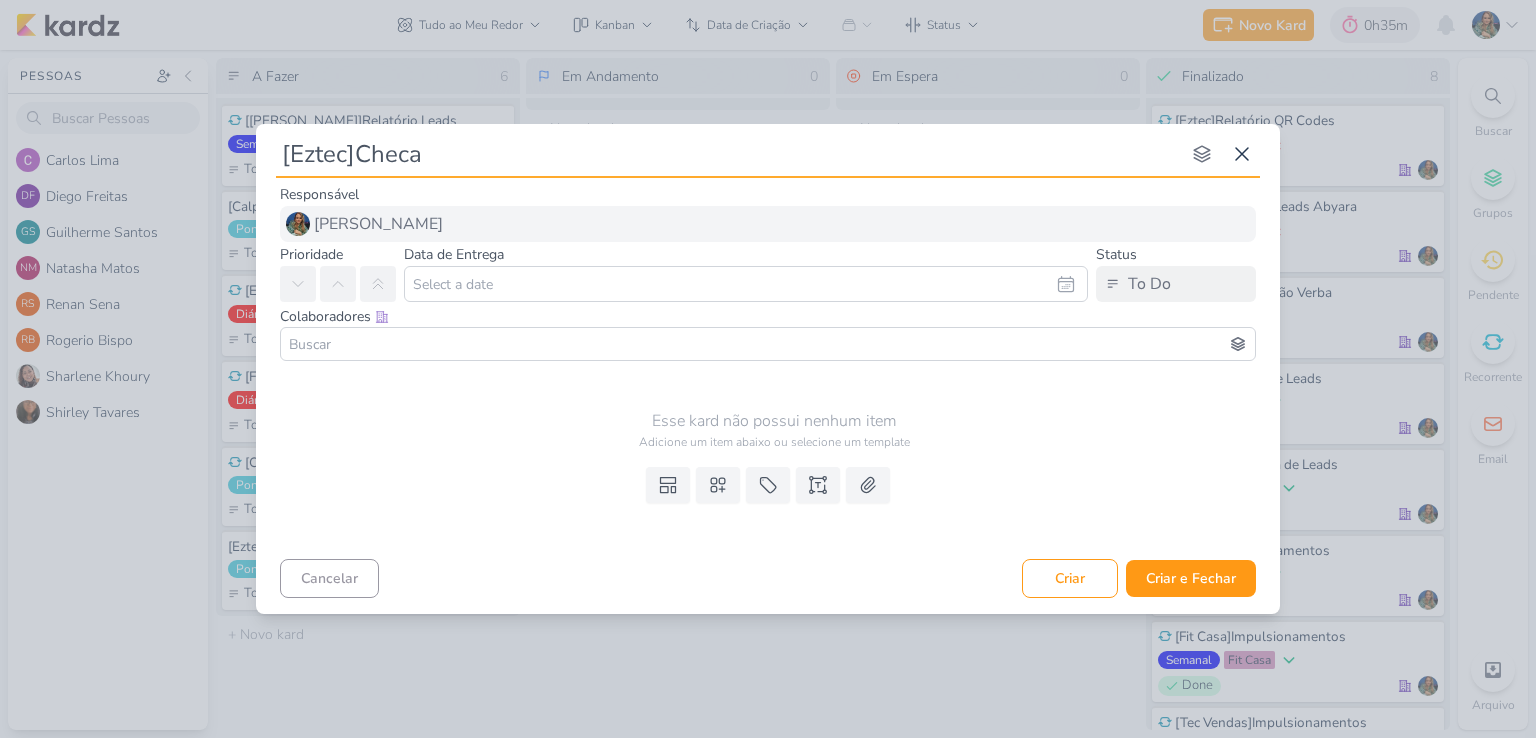 type 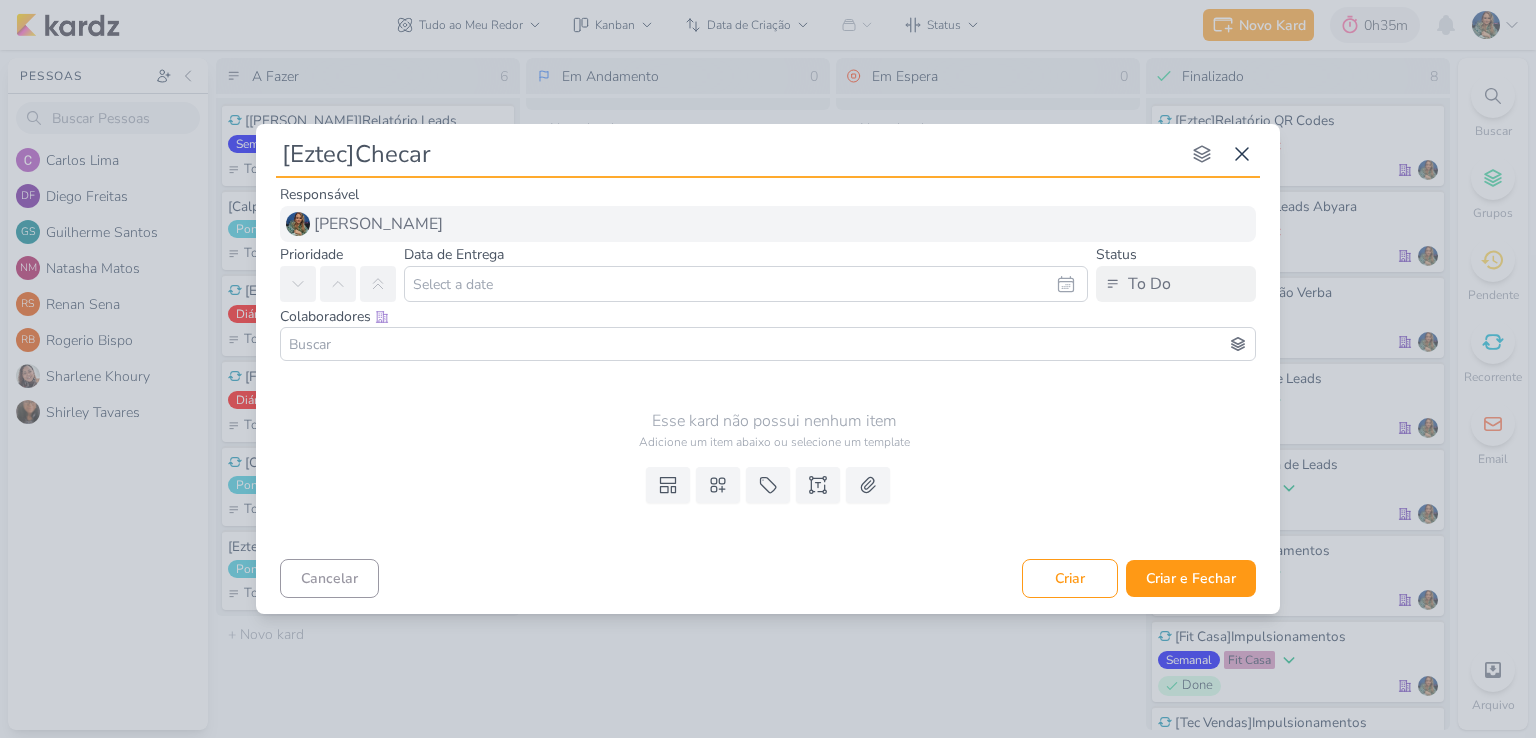type 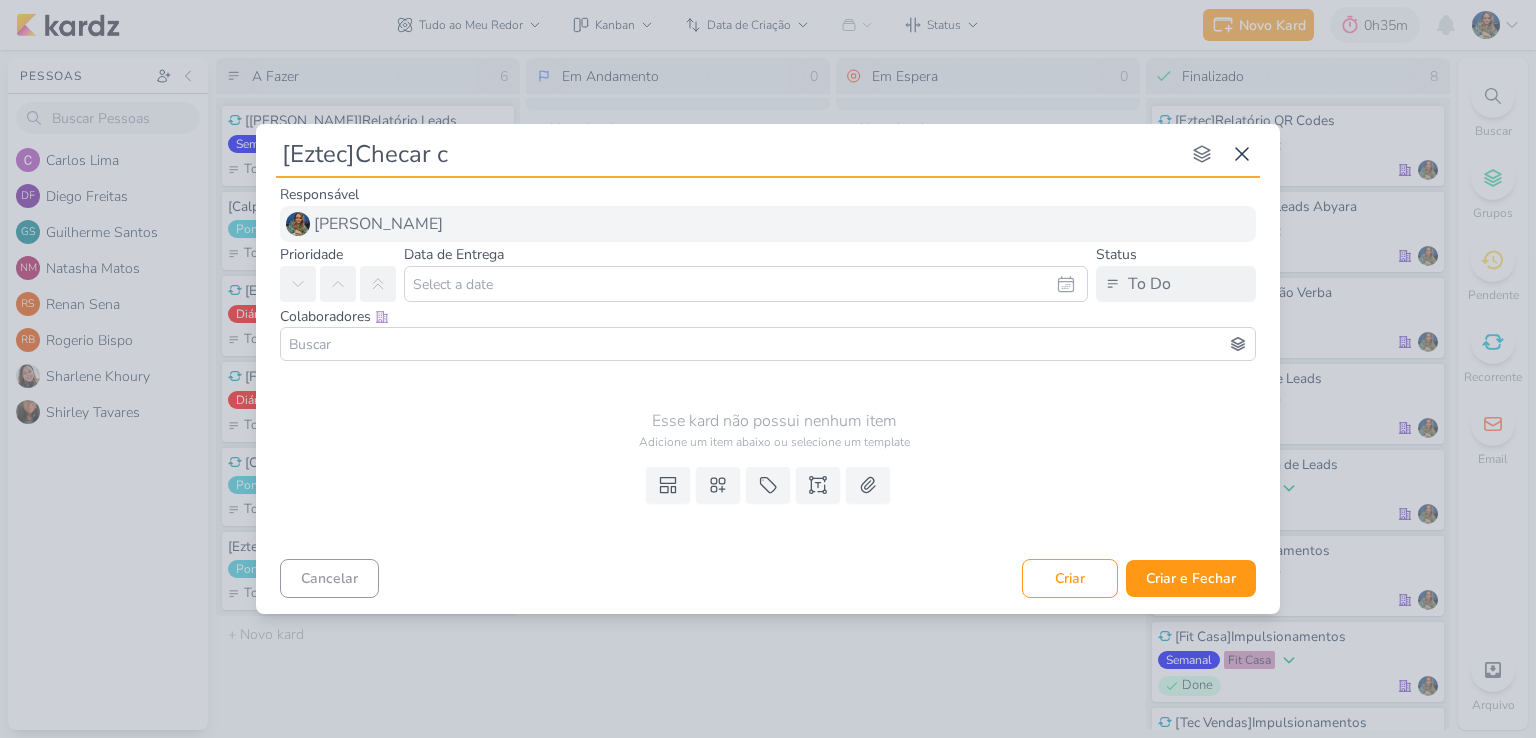 type 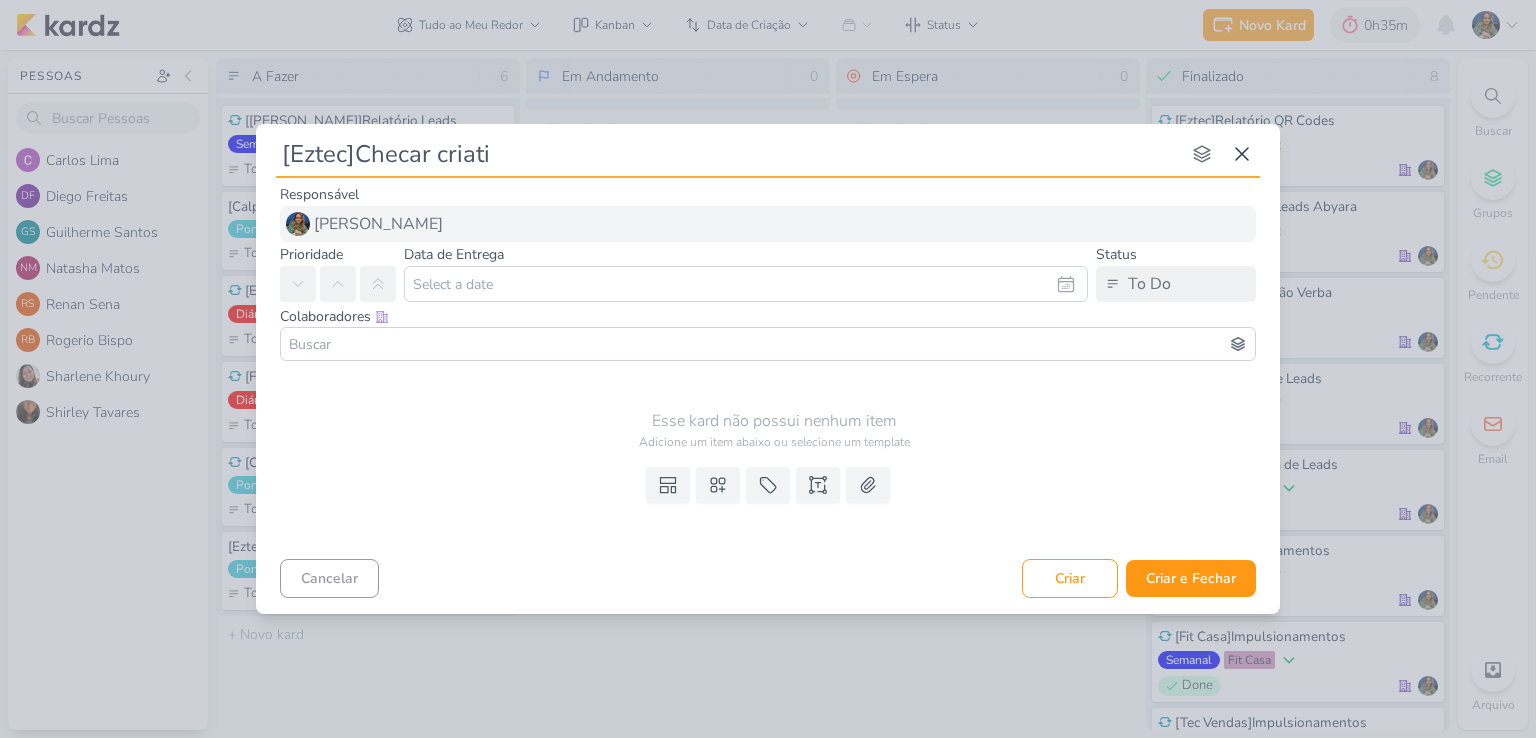 type on "[Eztec]Checar criativ" 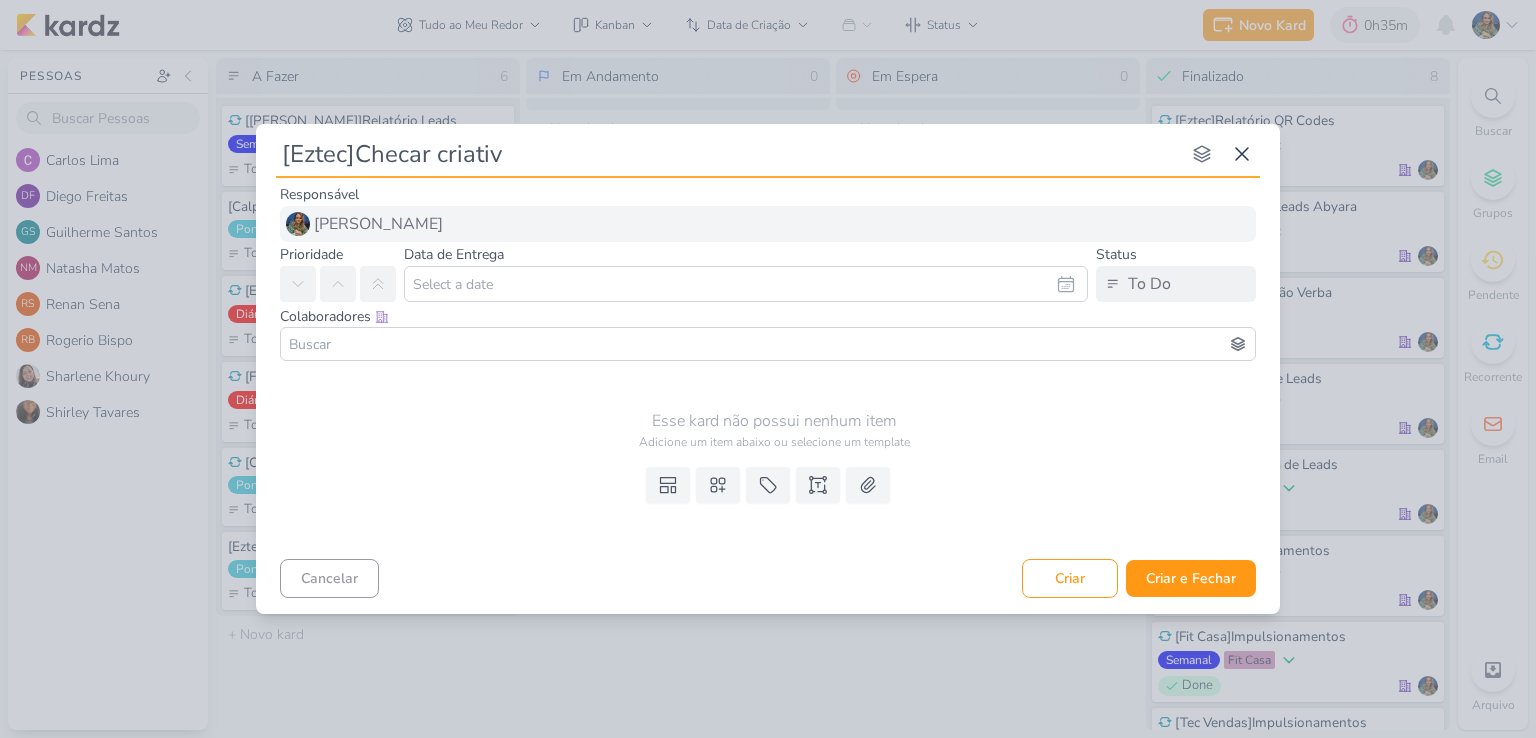 type 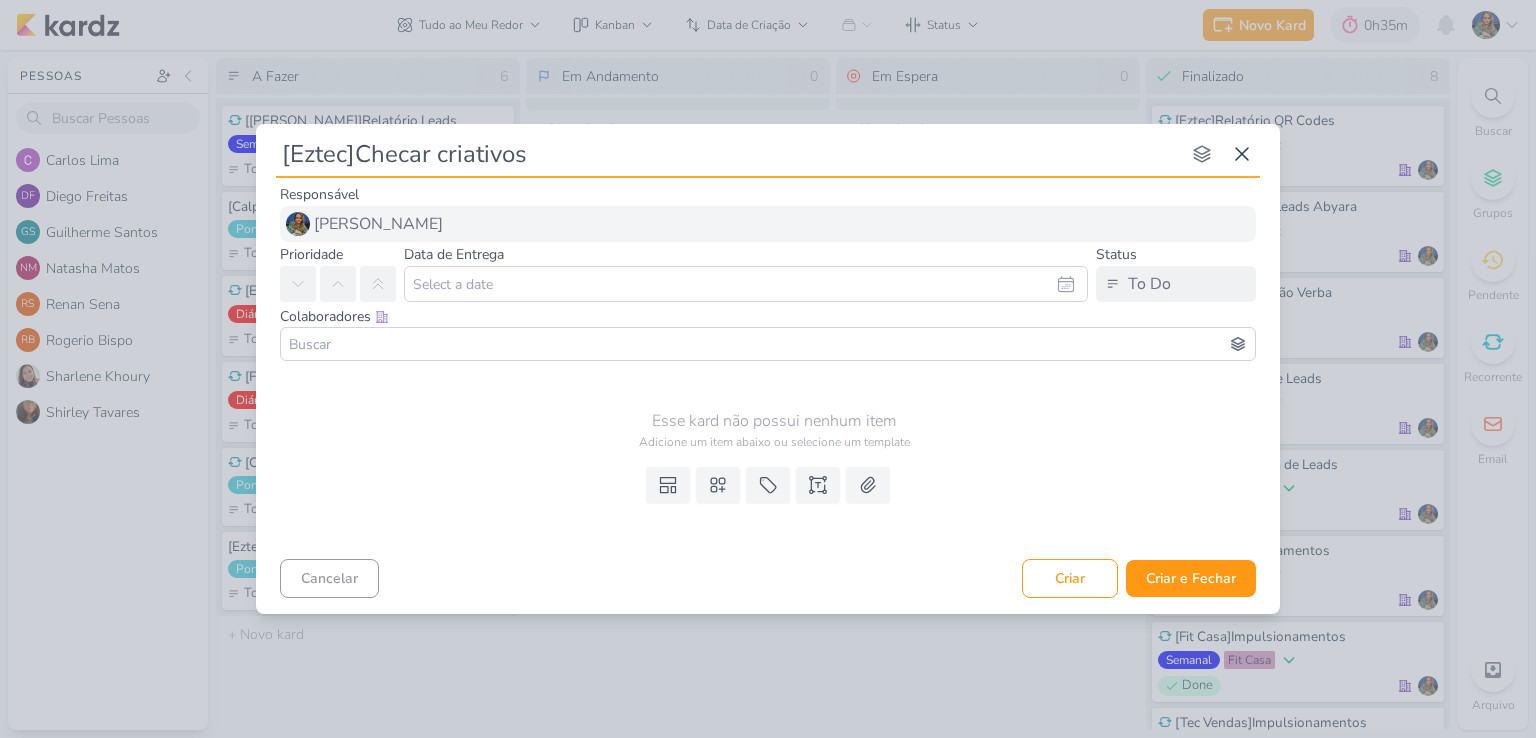 type on "[Eztec]Checar criativos" 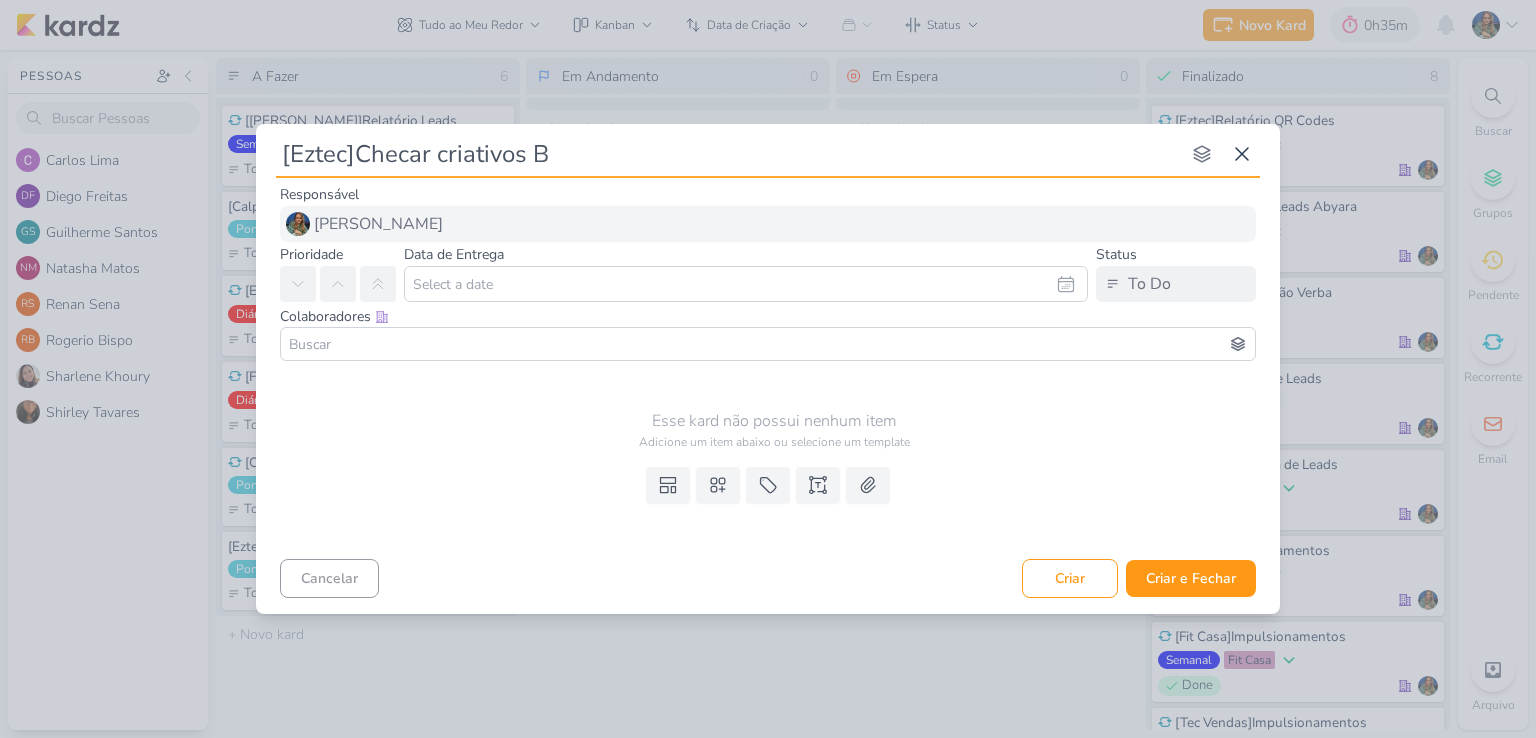 type 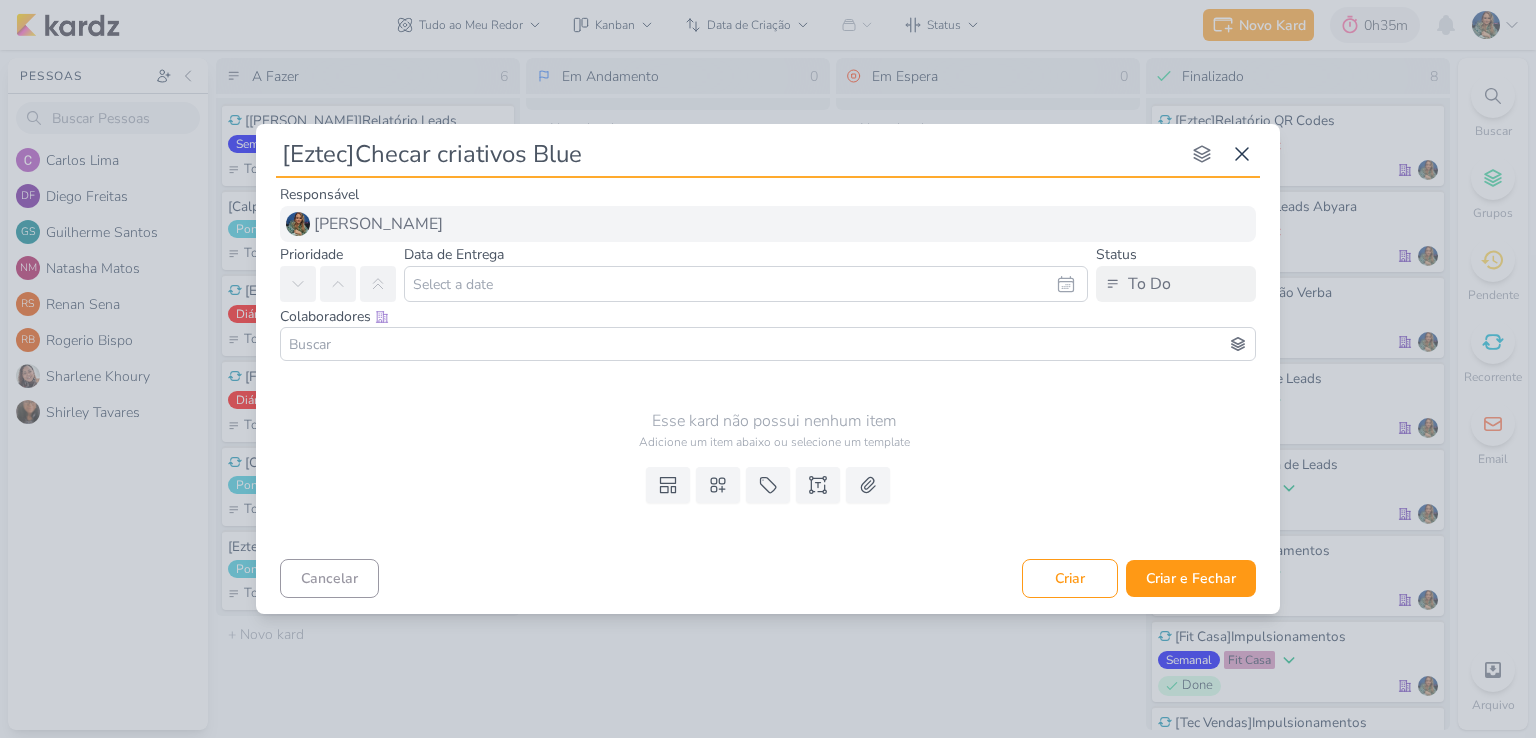 type on "[Eztec]Checar criativos Blue" 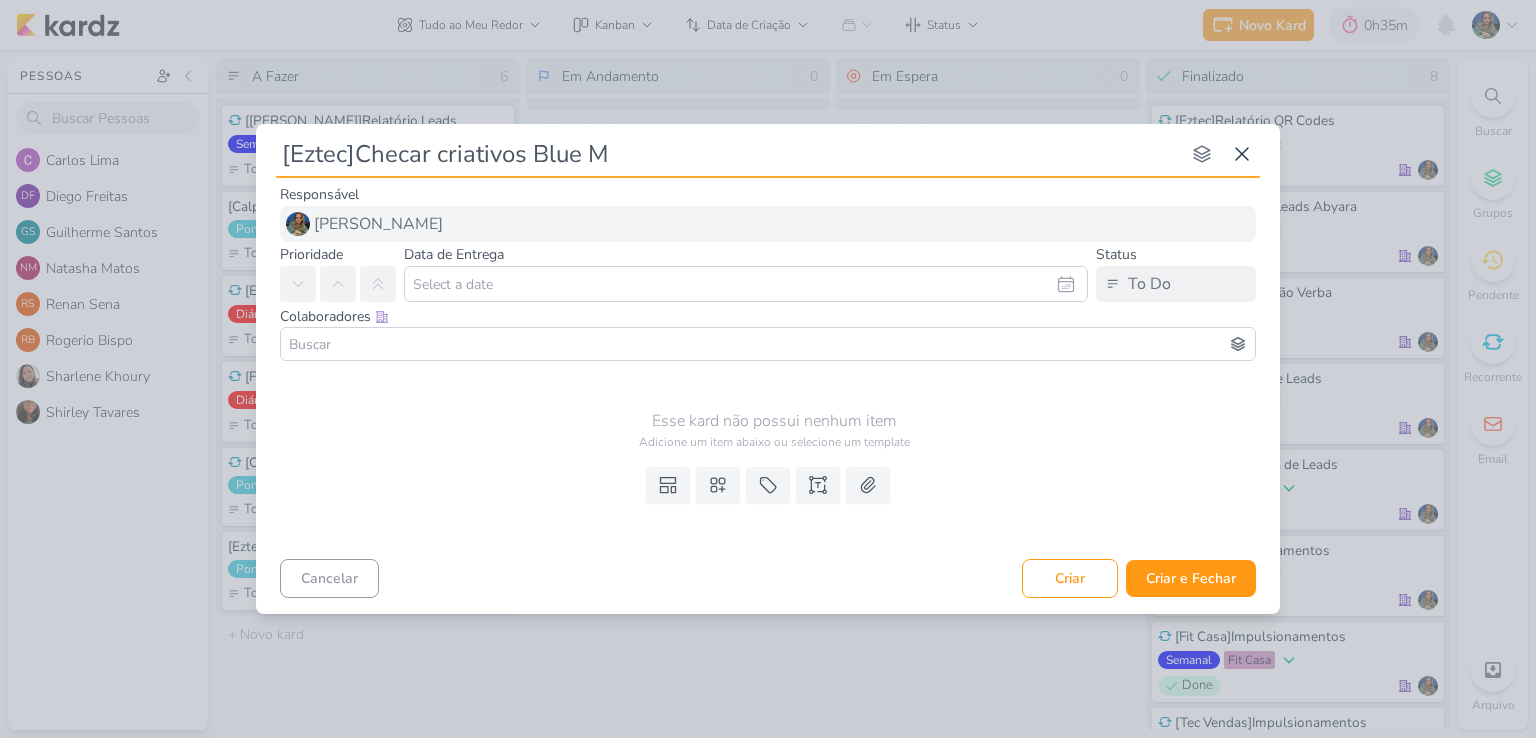 type on "[Eztec]Checar criativos Blue Ma" 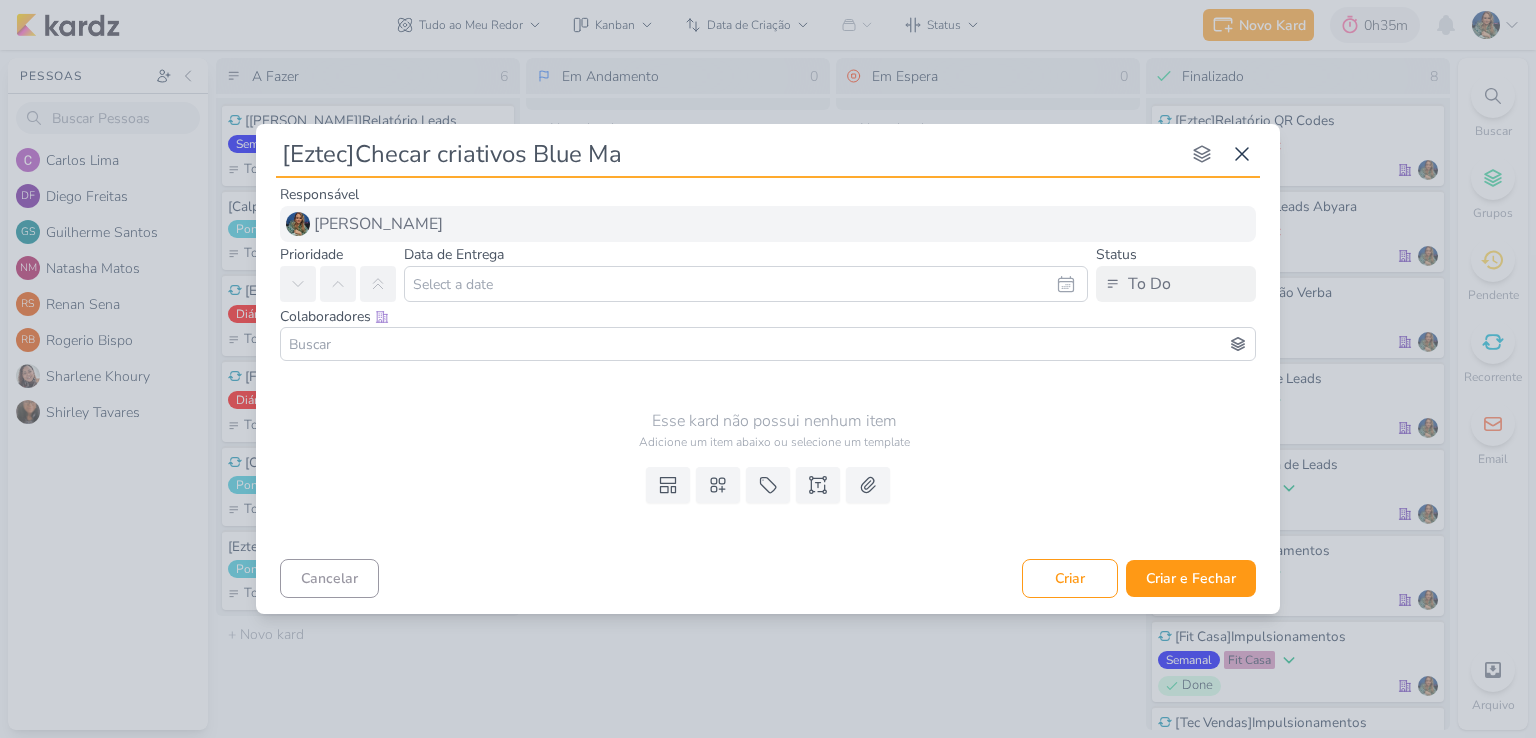 type 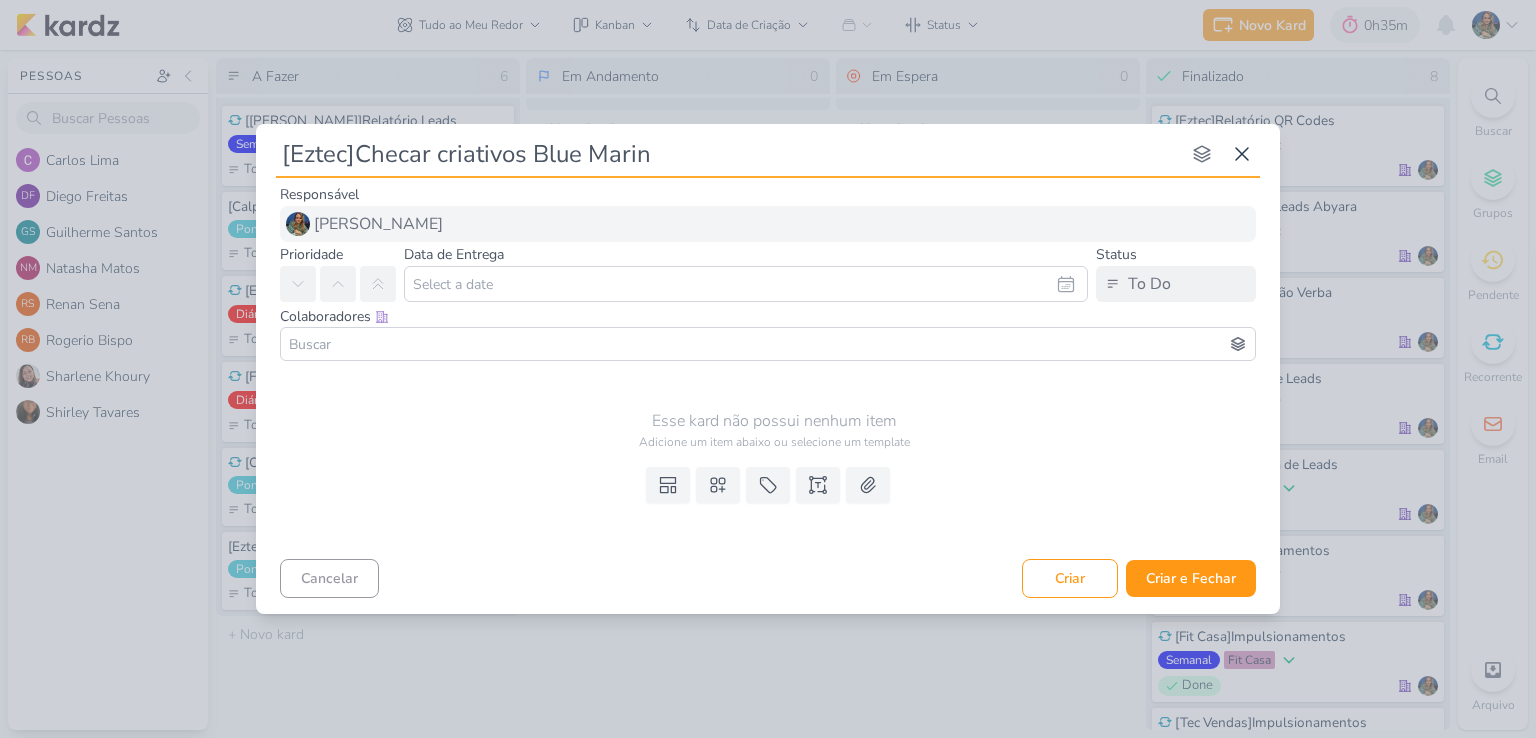 type on "[Eztec]Checar criativos Blue Marine" 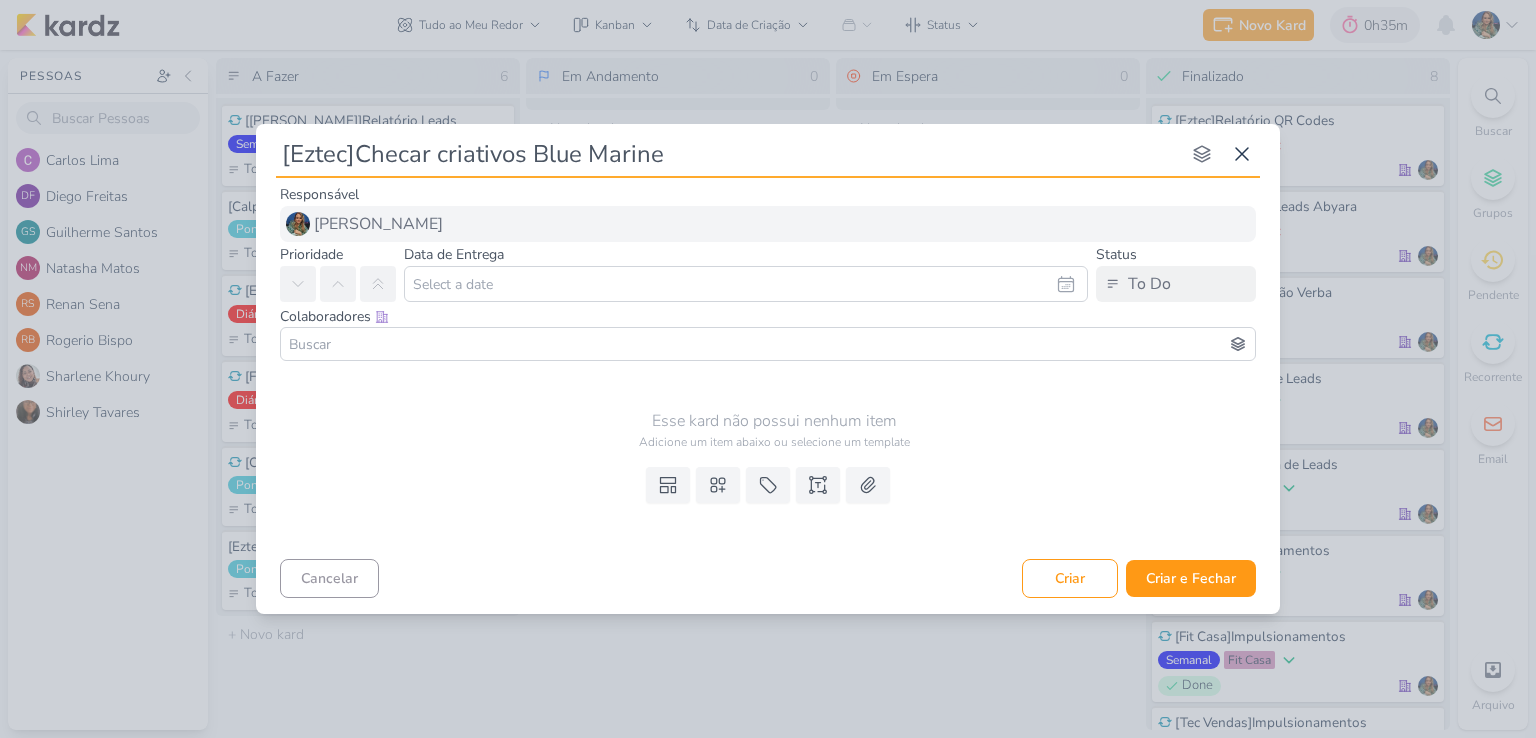 type 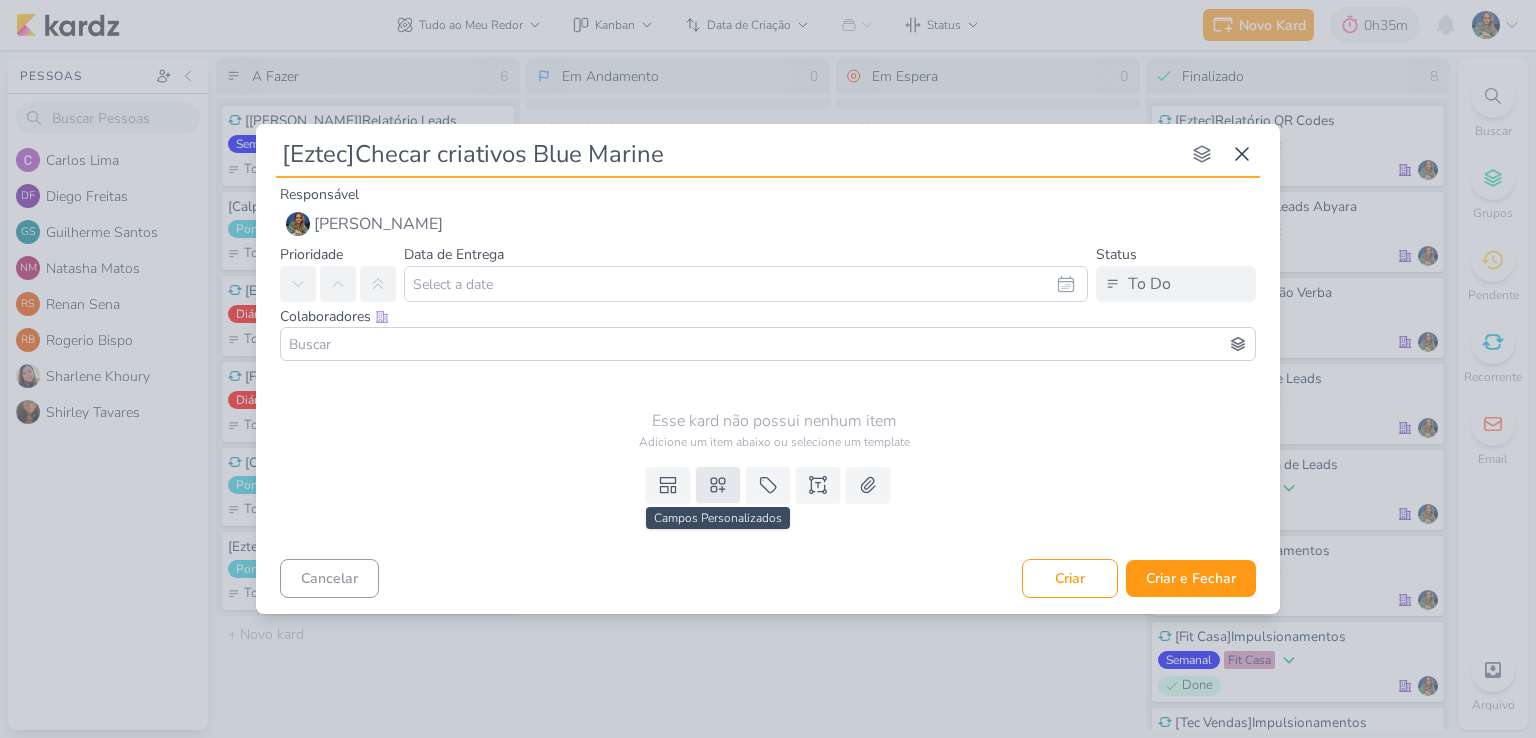 type on "[Eztec]Checar criativos Blue Marine" 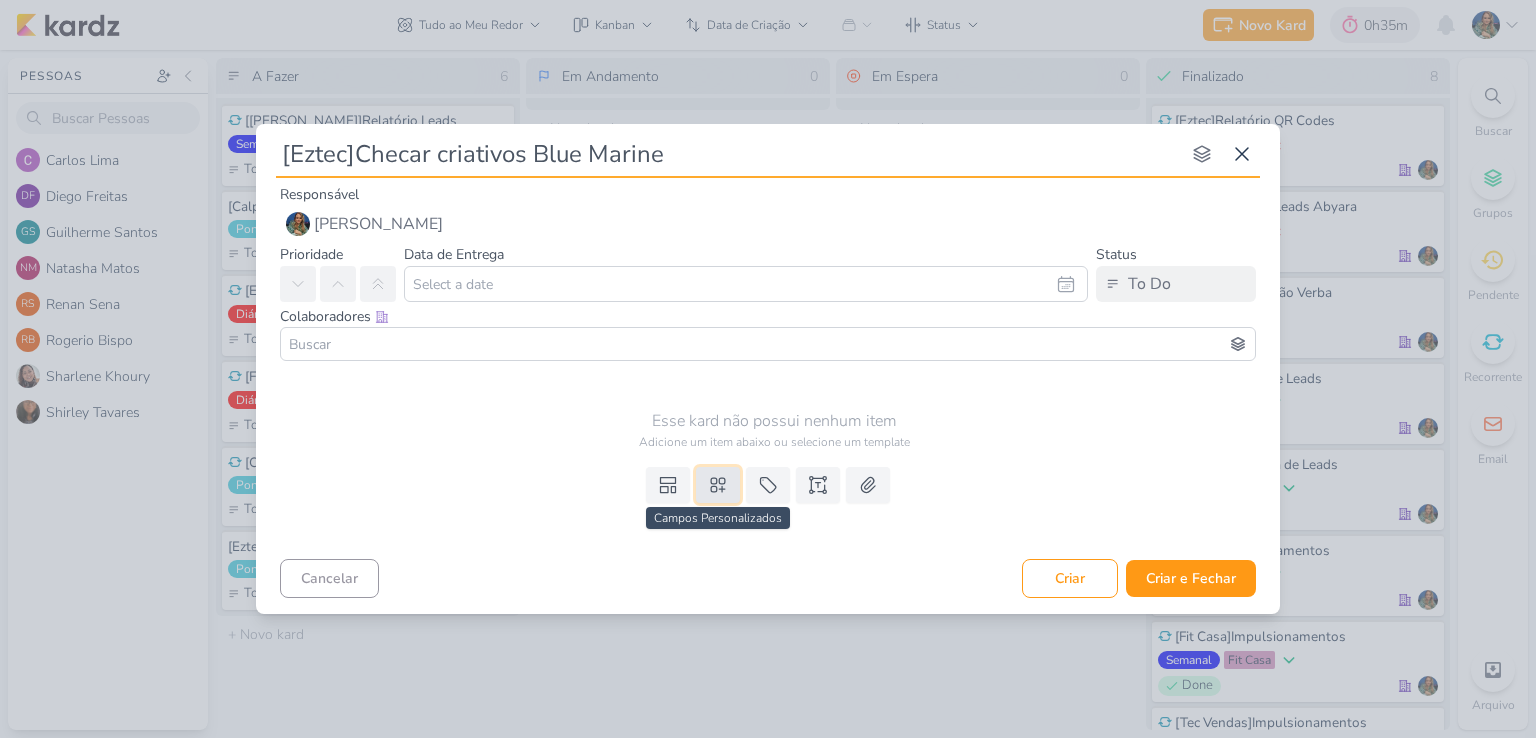click at bounding box center (718, 485) 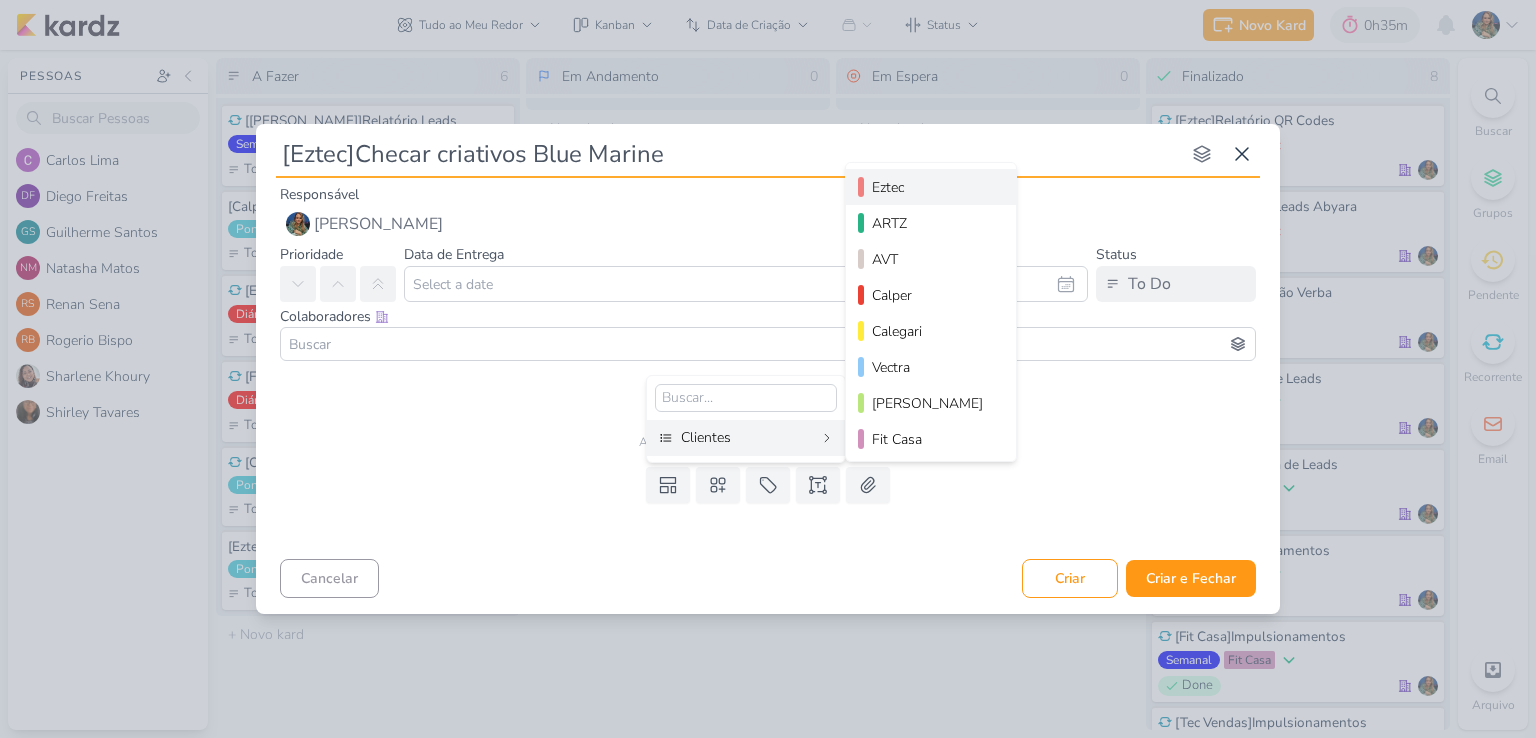 click on "Eztec" at bounding box center (932, 187) 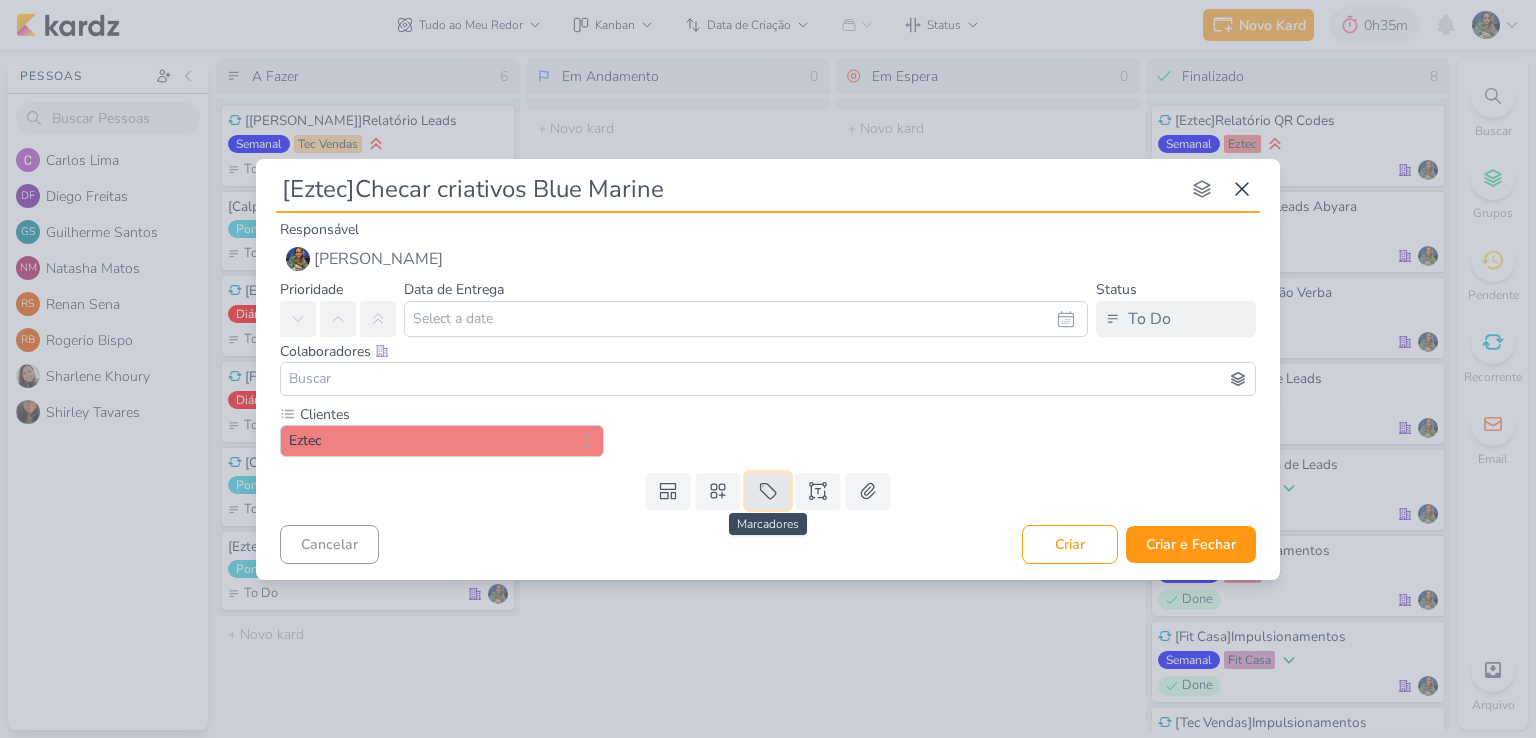 click 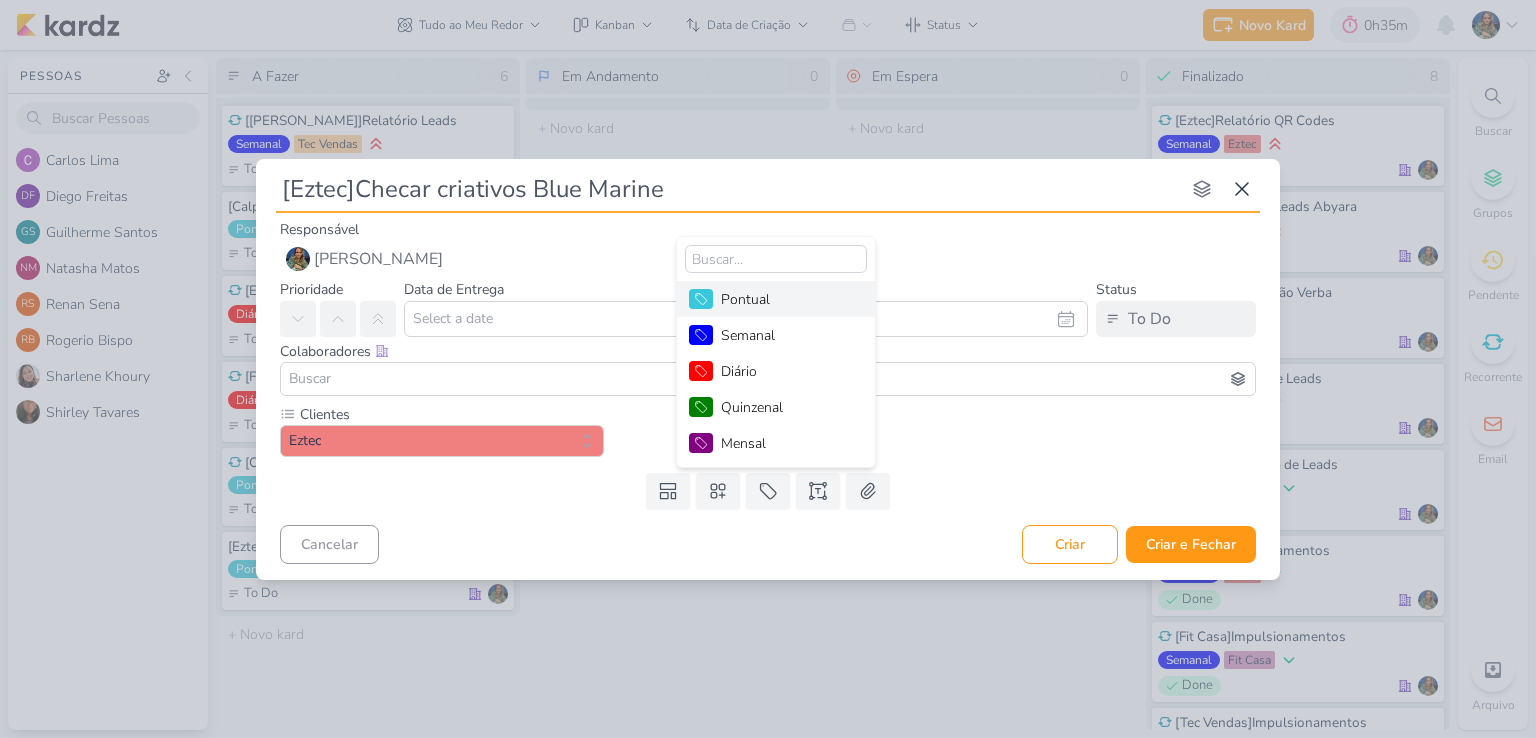 click on "Pontual" at bounding box center (786, 299) 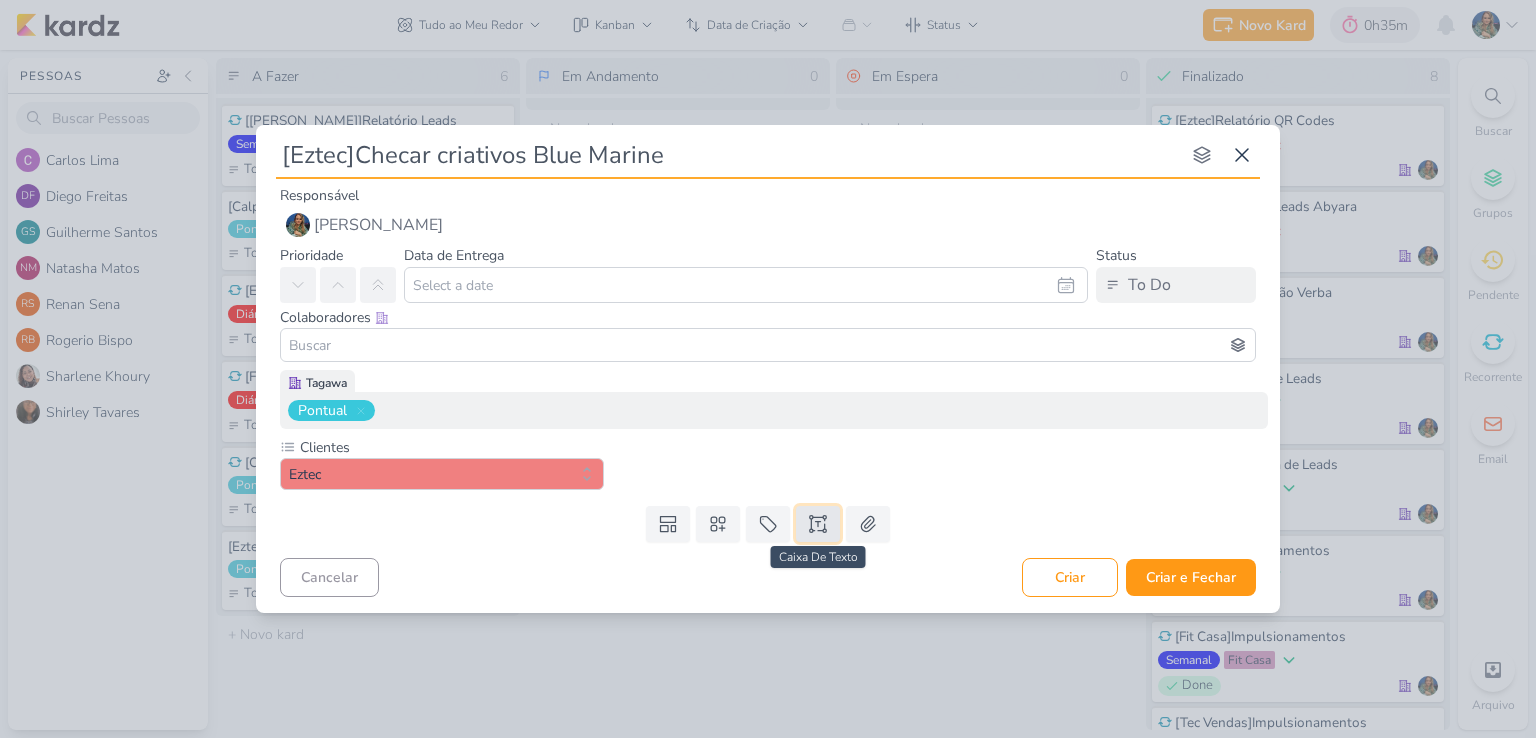 click 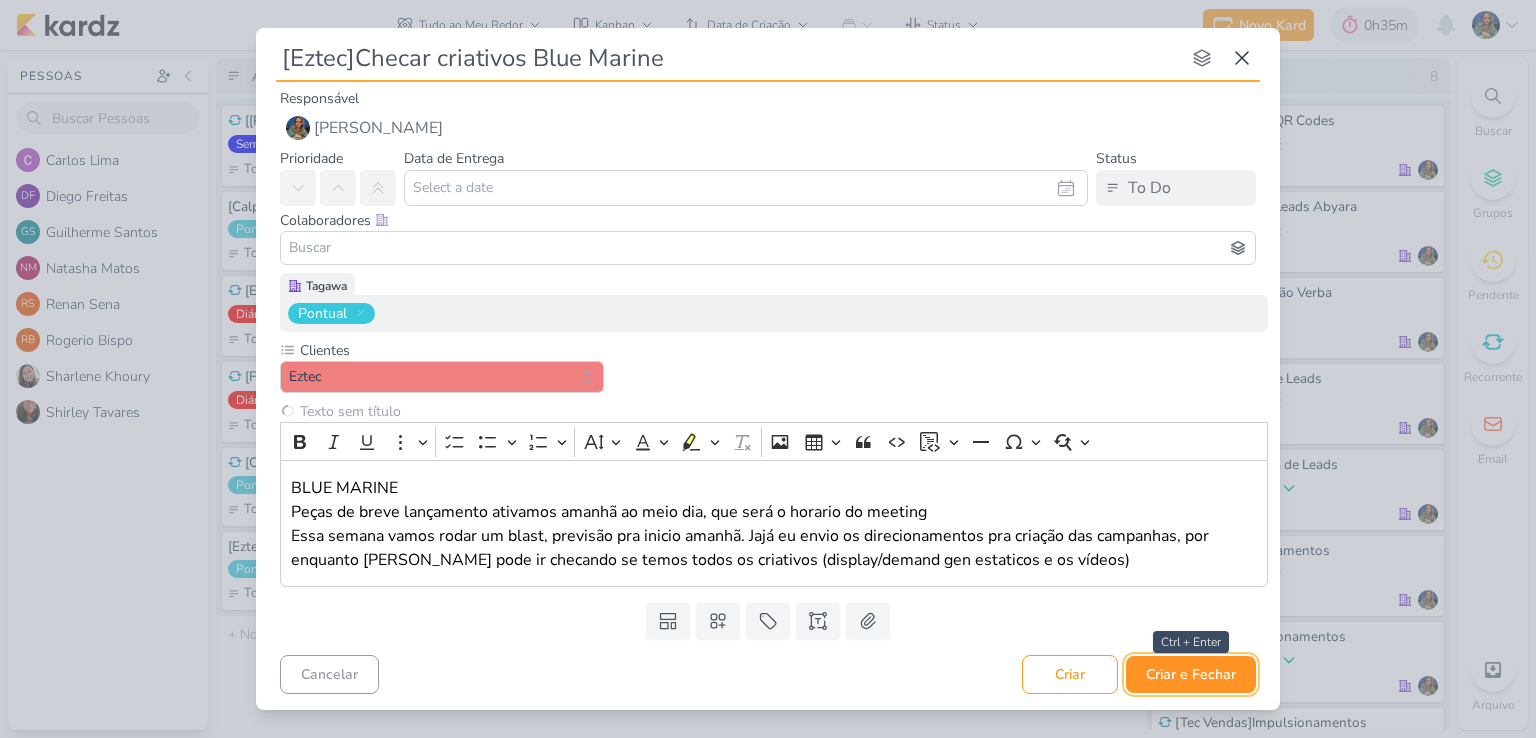 click on "Criar e Fechar" at bounding box center (1191, 674) 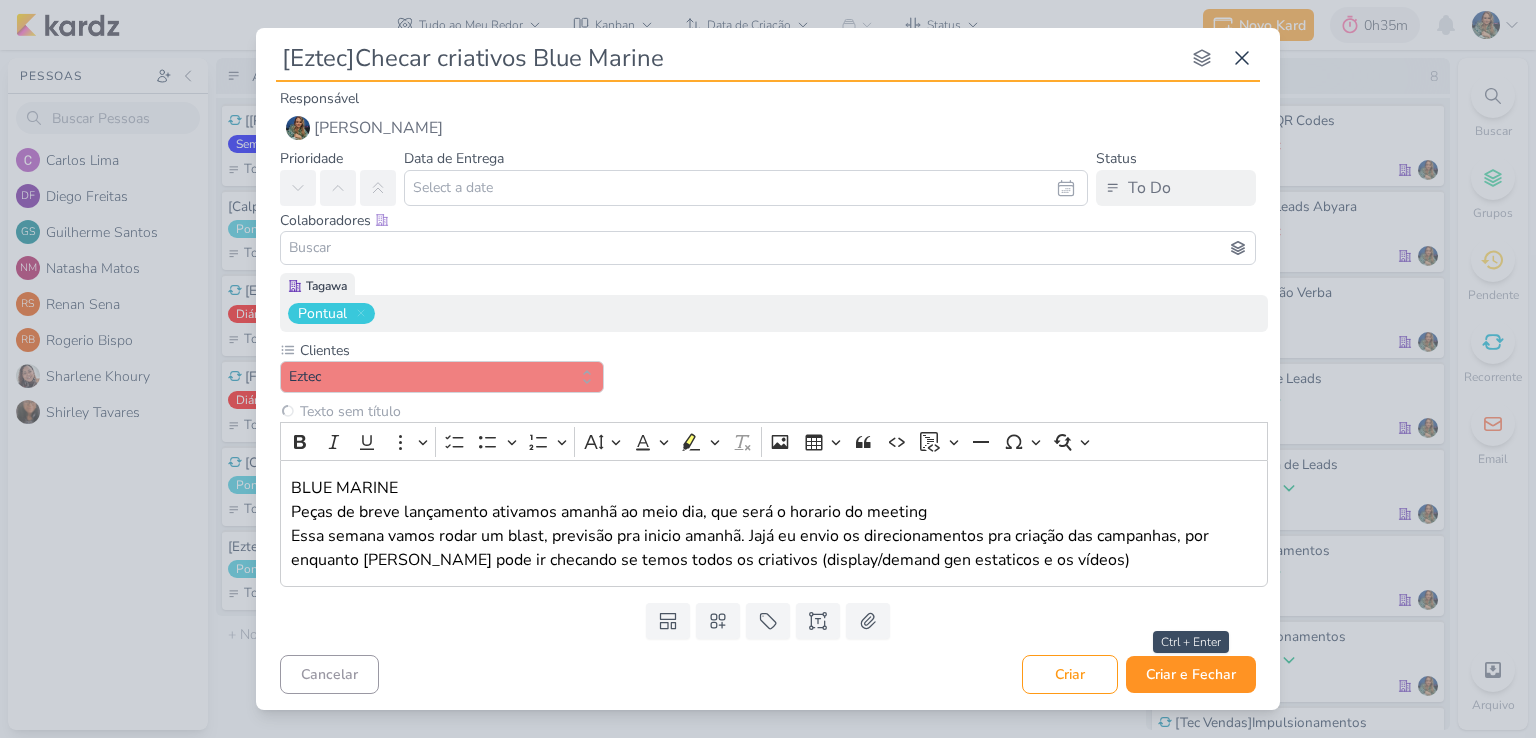 type 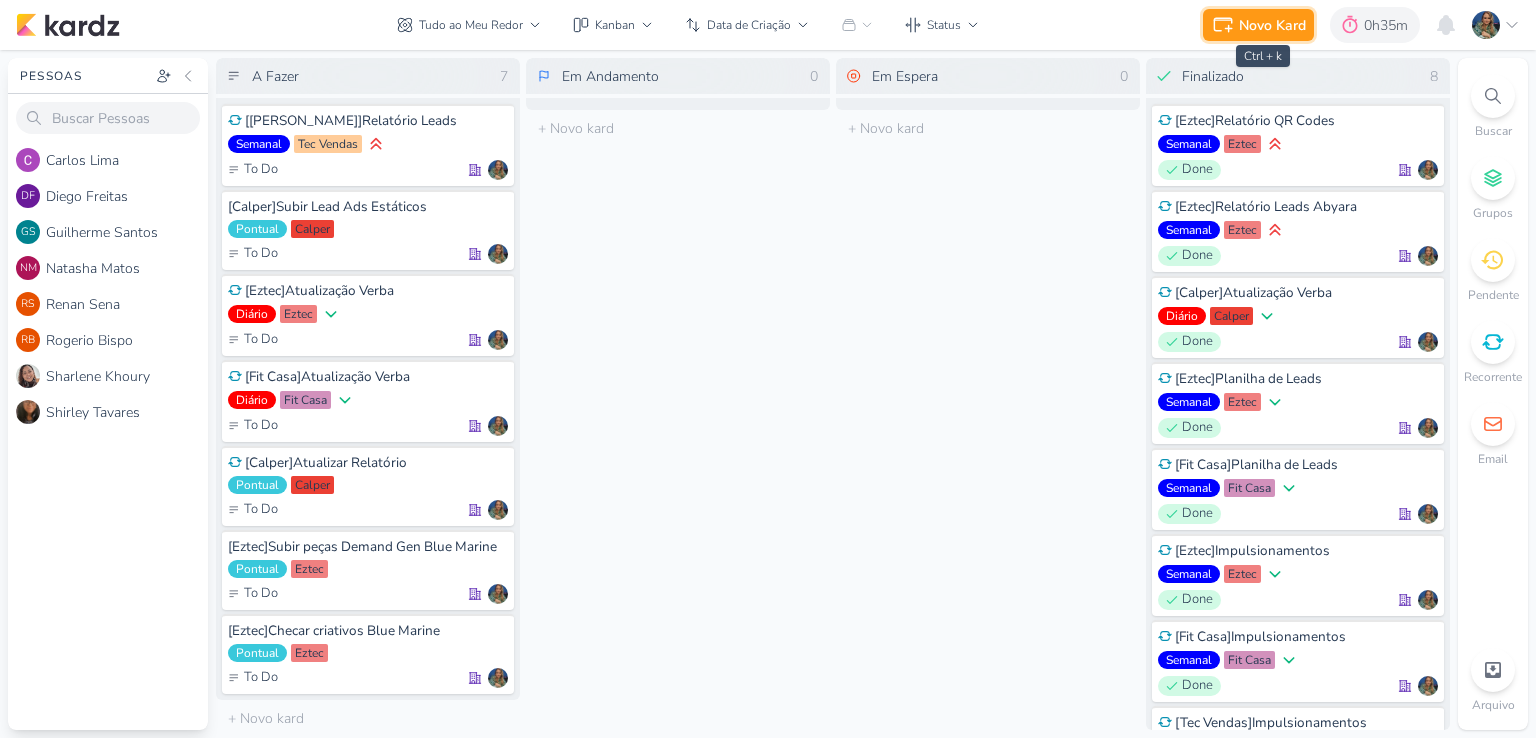 click on "Novo Kard" at bounding box center [1272, 25] 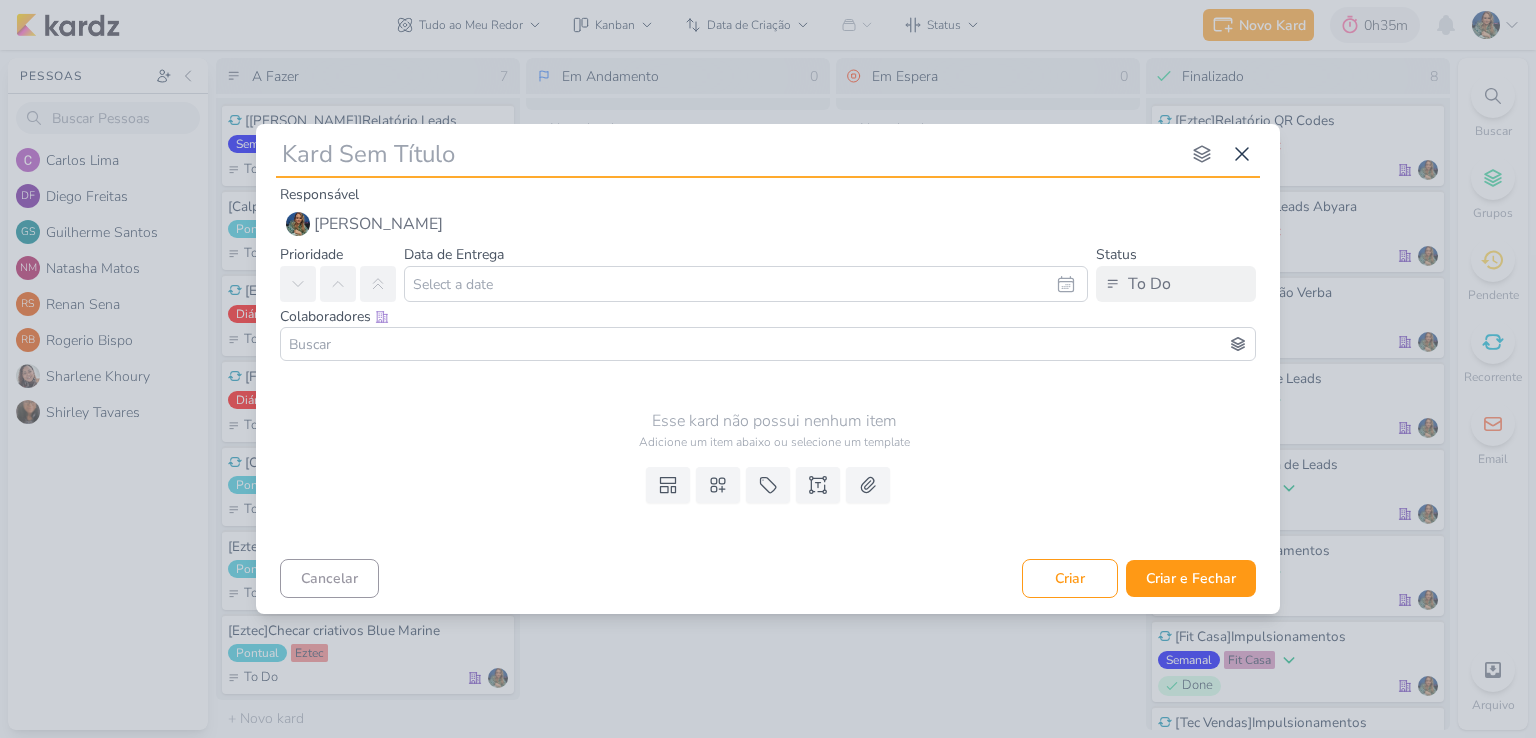 type on "[" 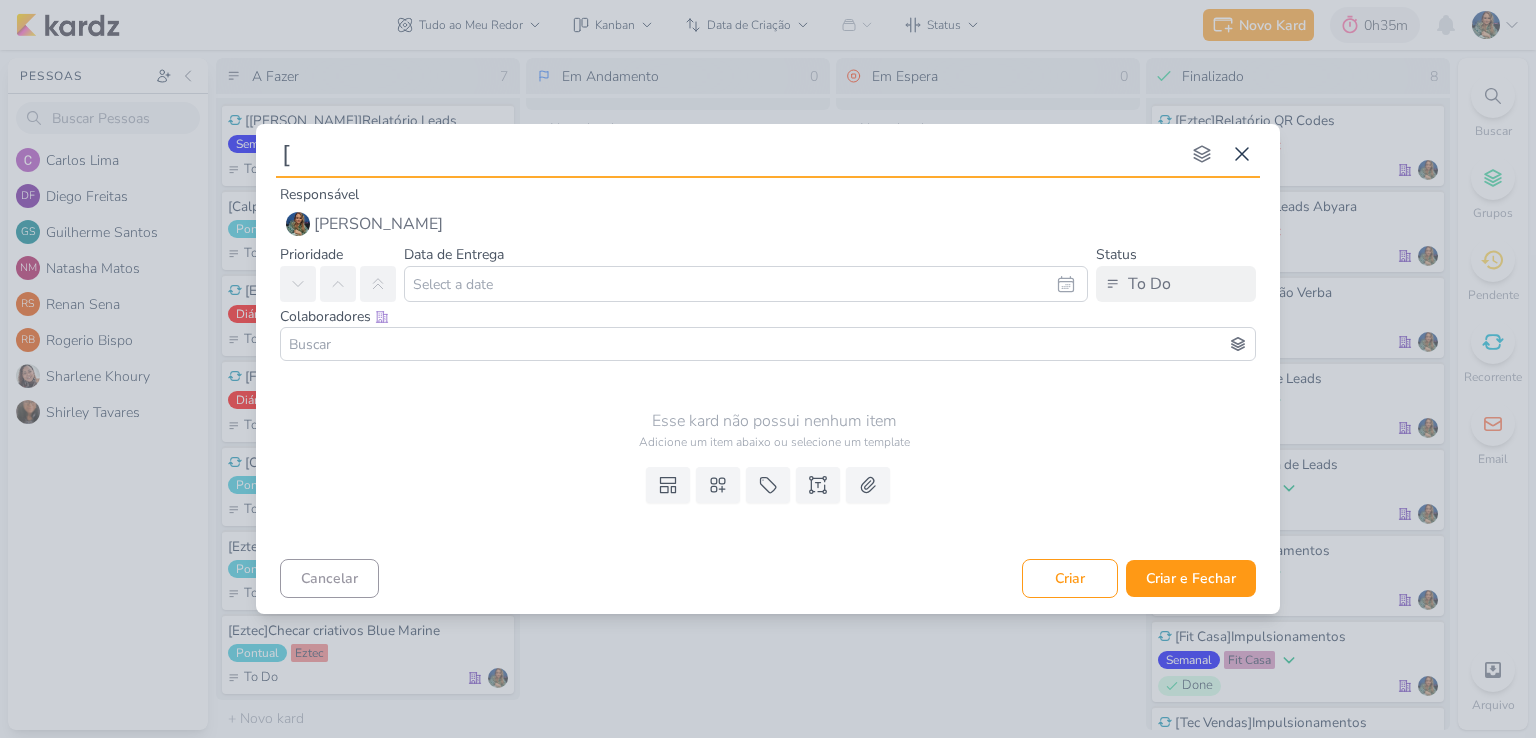 type 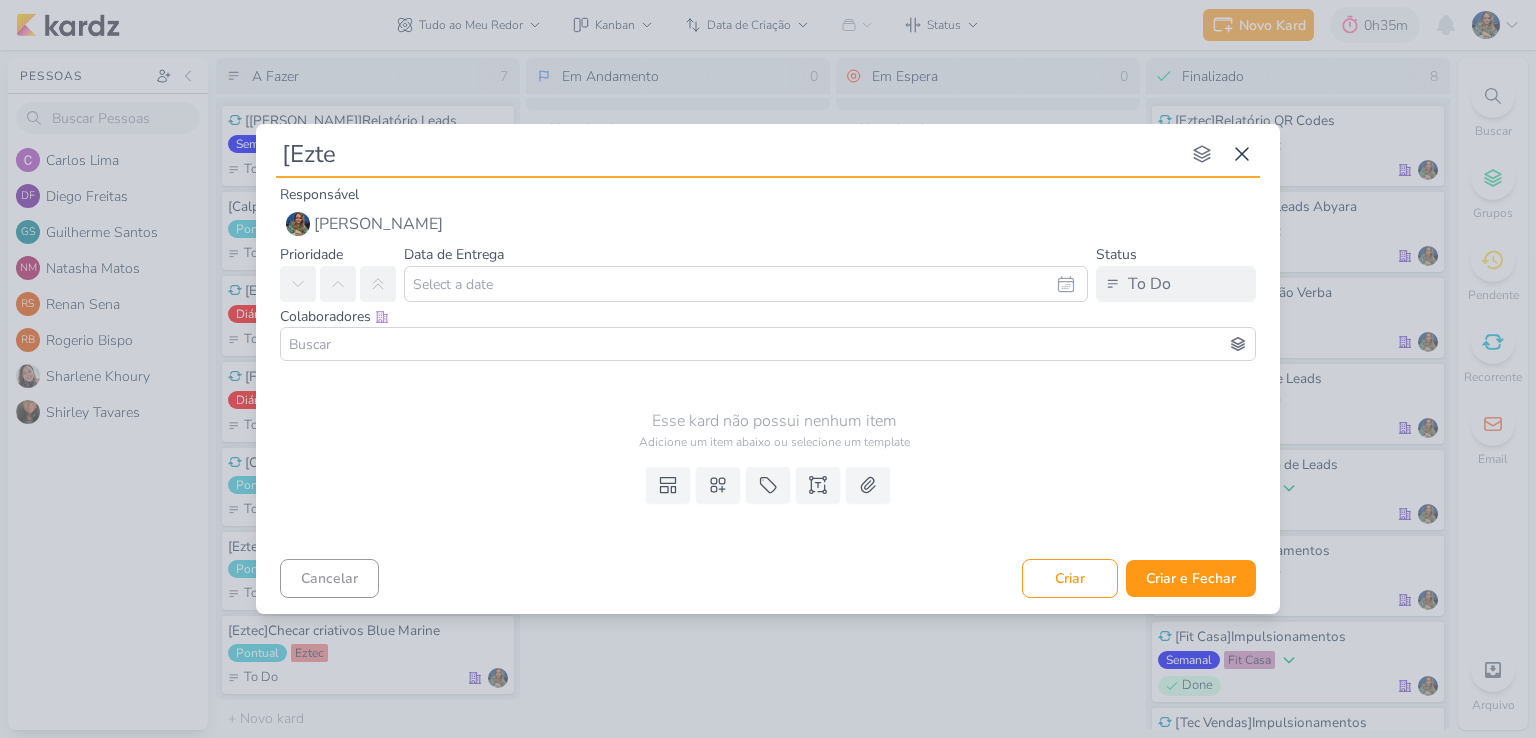 type on "[Eztec" 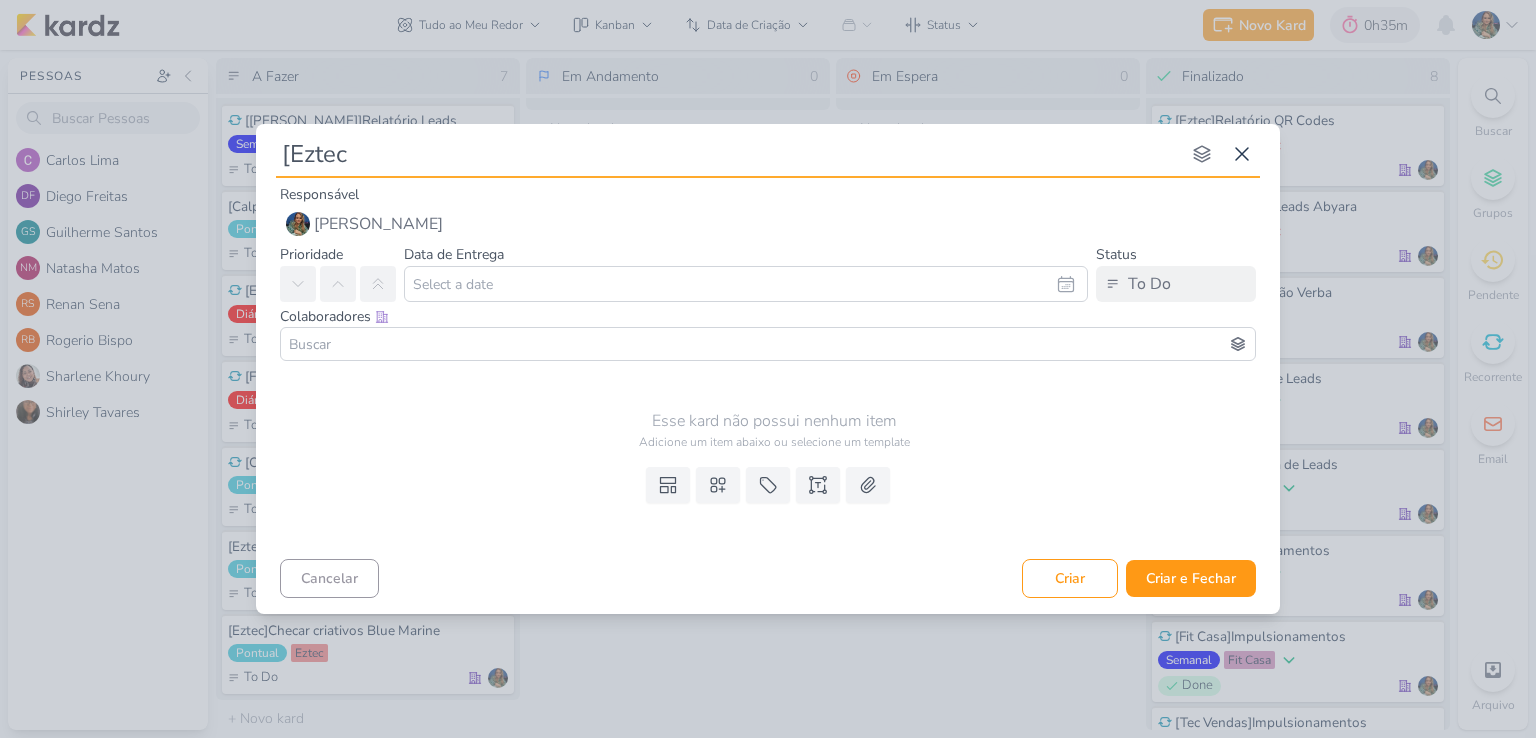 type 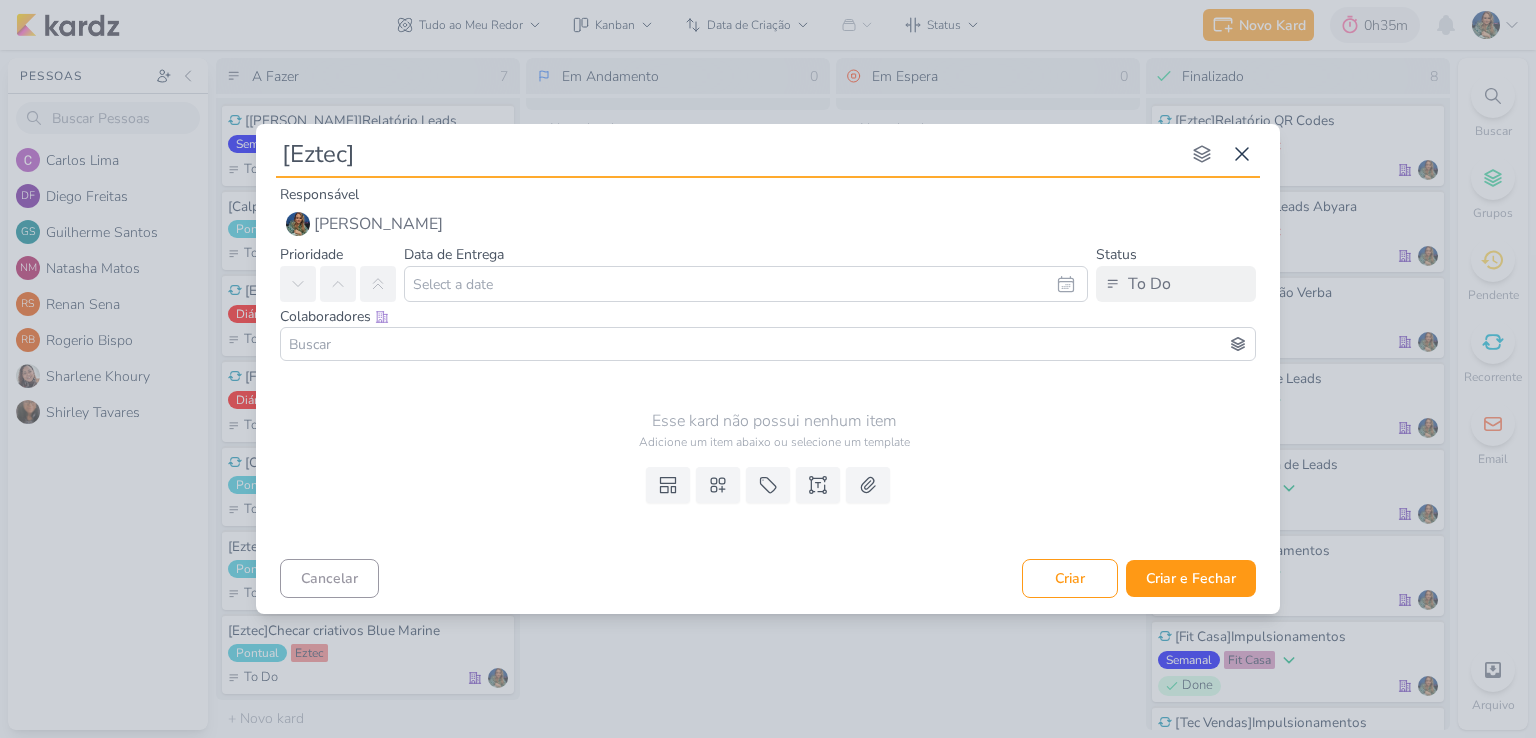 type 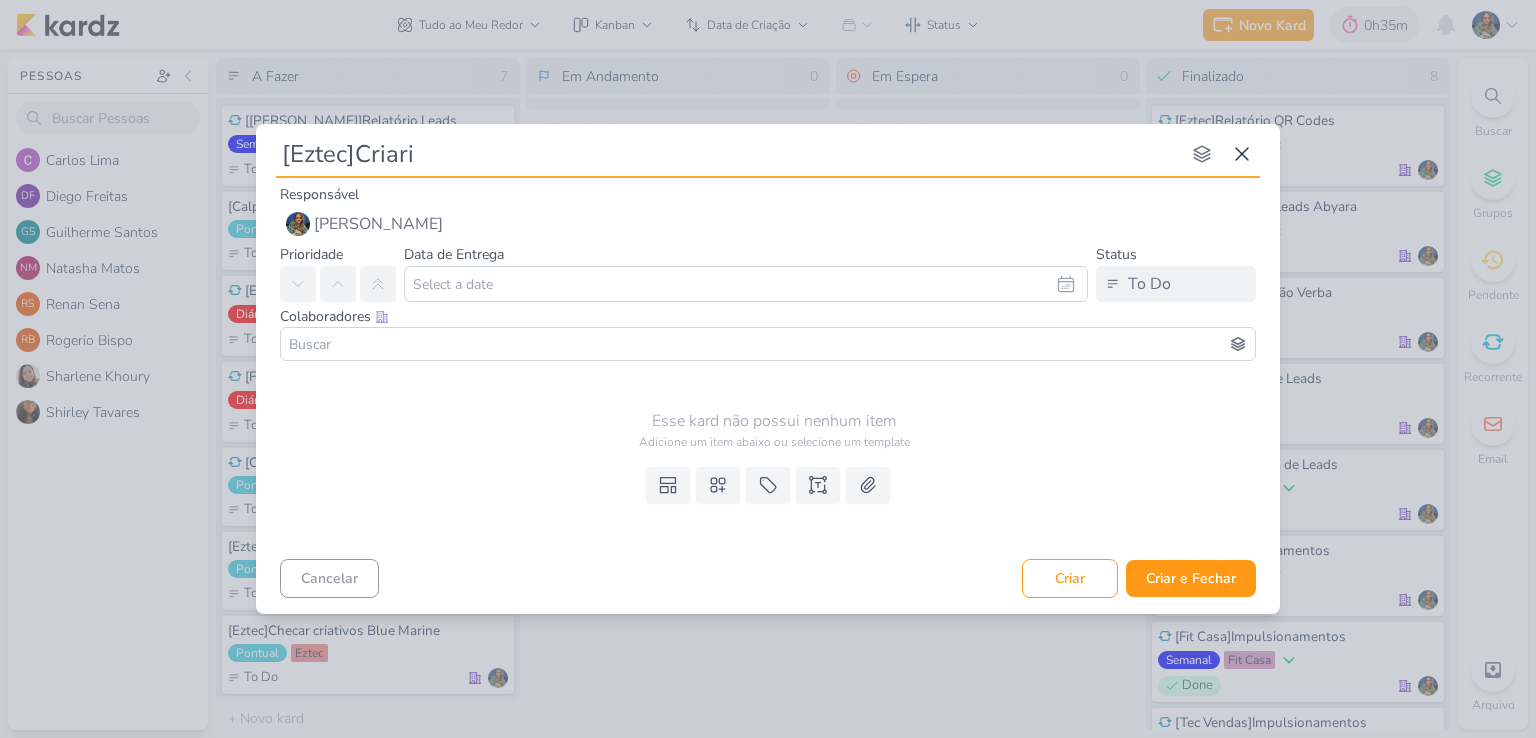 type on "[Eztec]Criar" 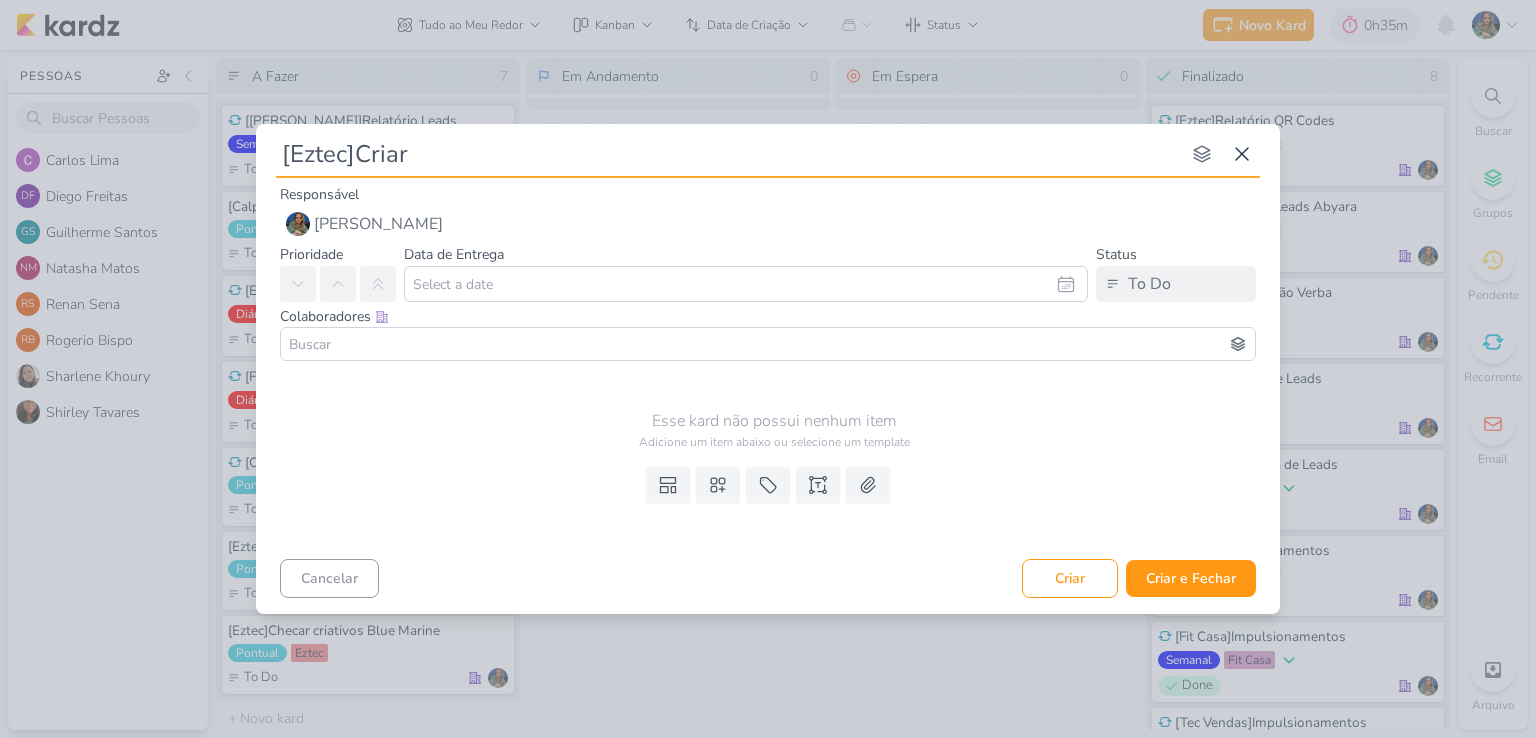 type 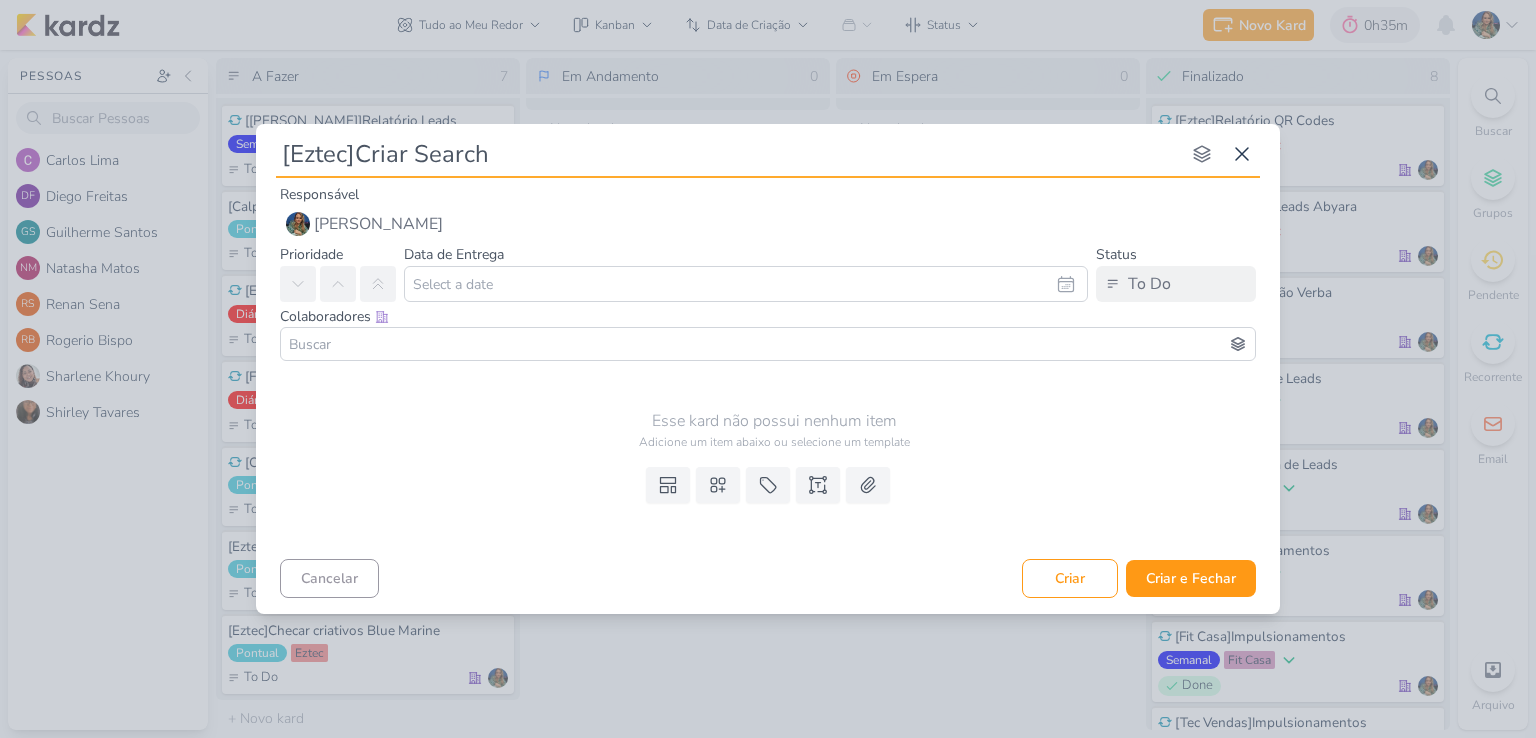 type on "[Eztec]Criar Search" 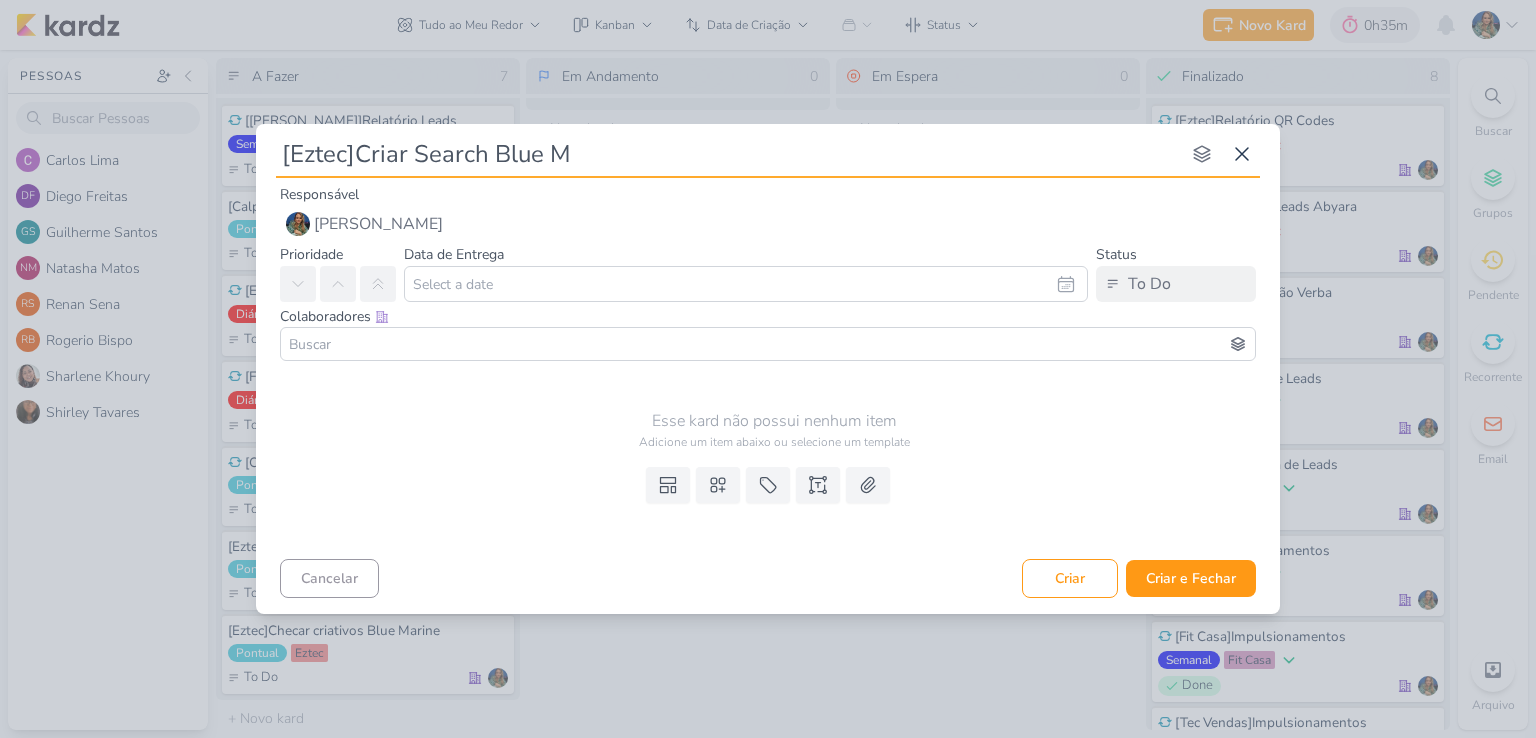 type on "[Eztec]Criar Search Blue Ma" 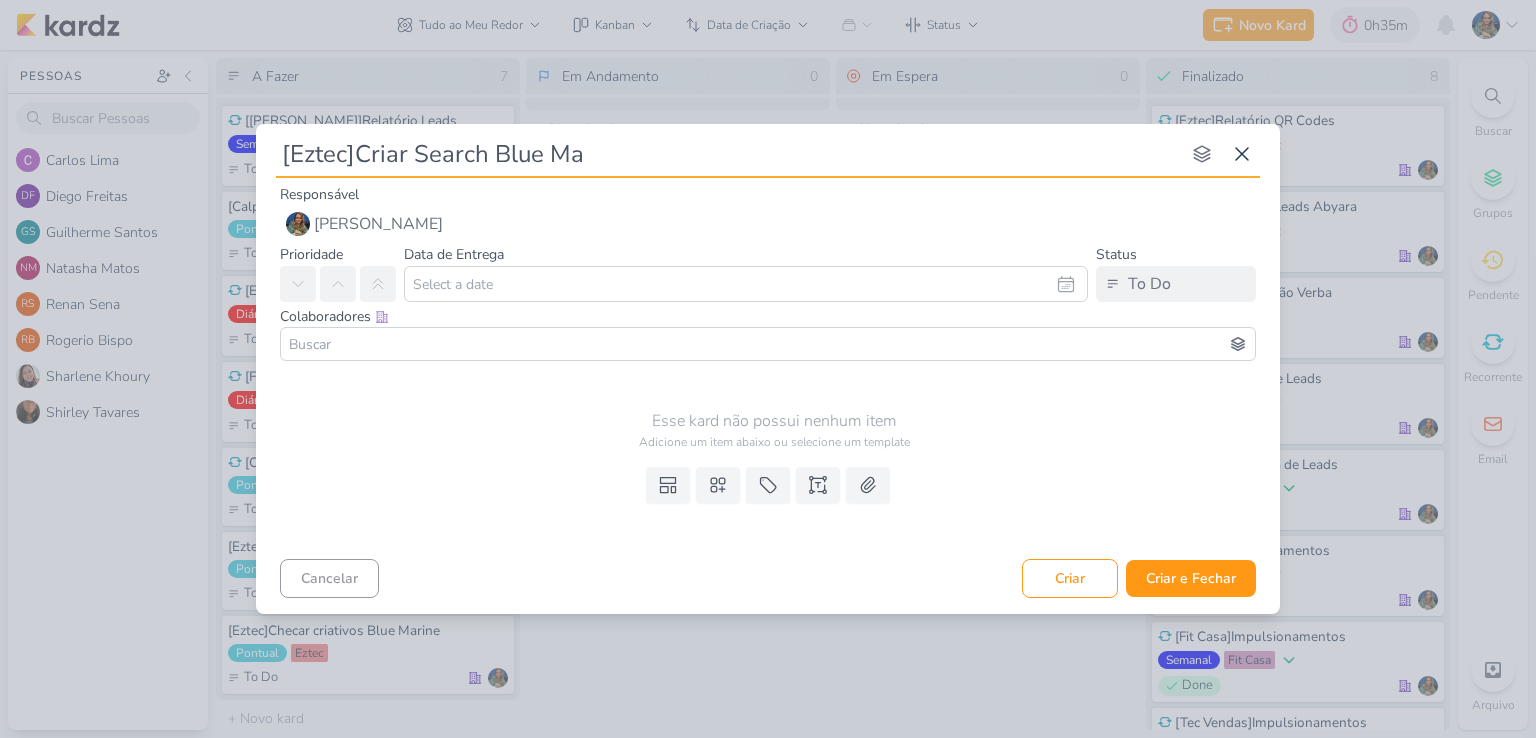 type on "[Eztec]Criar Search Blue Mar" 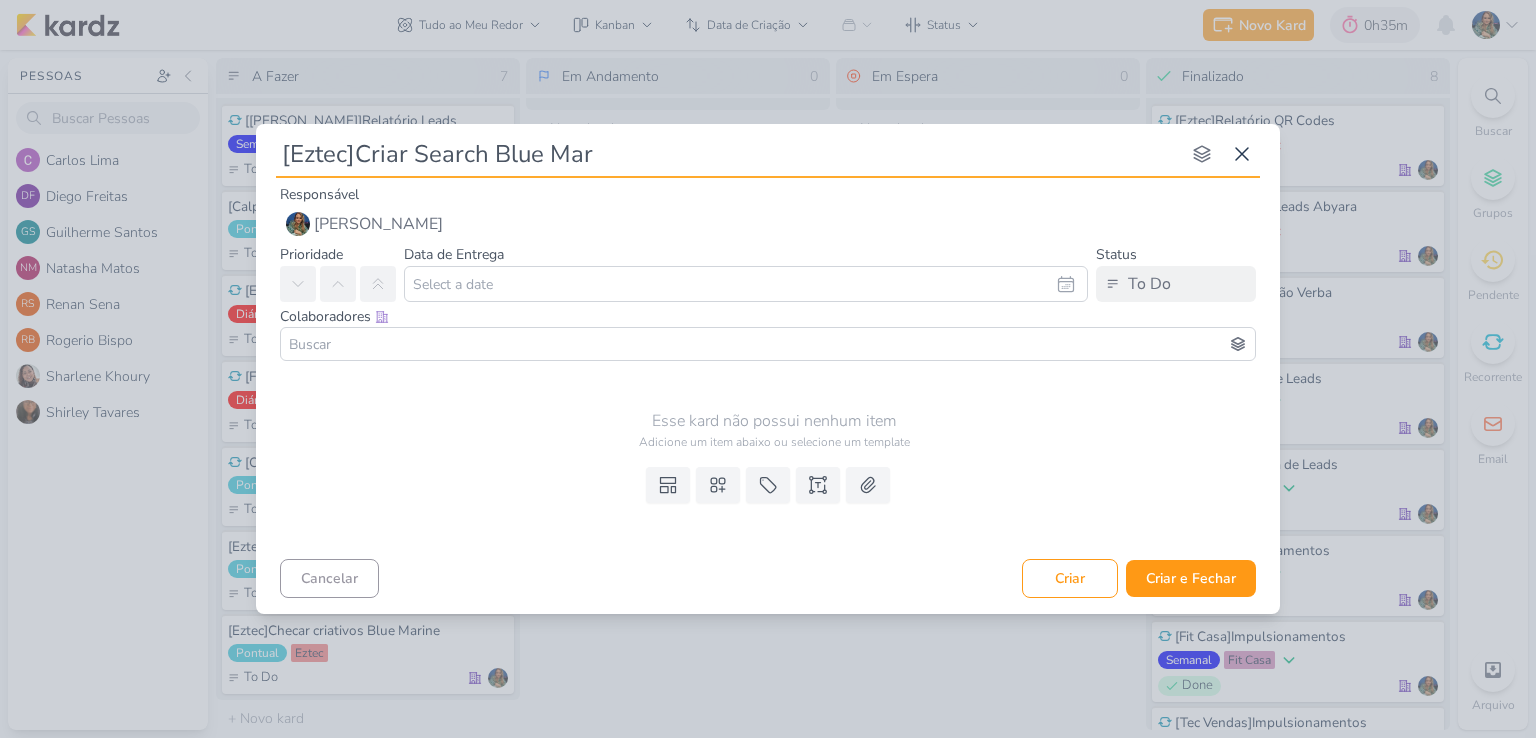 type 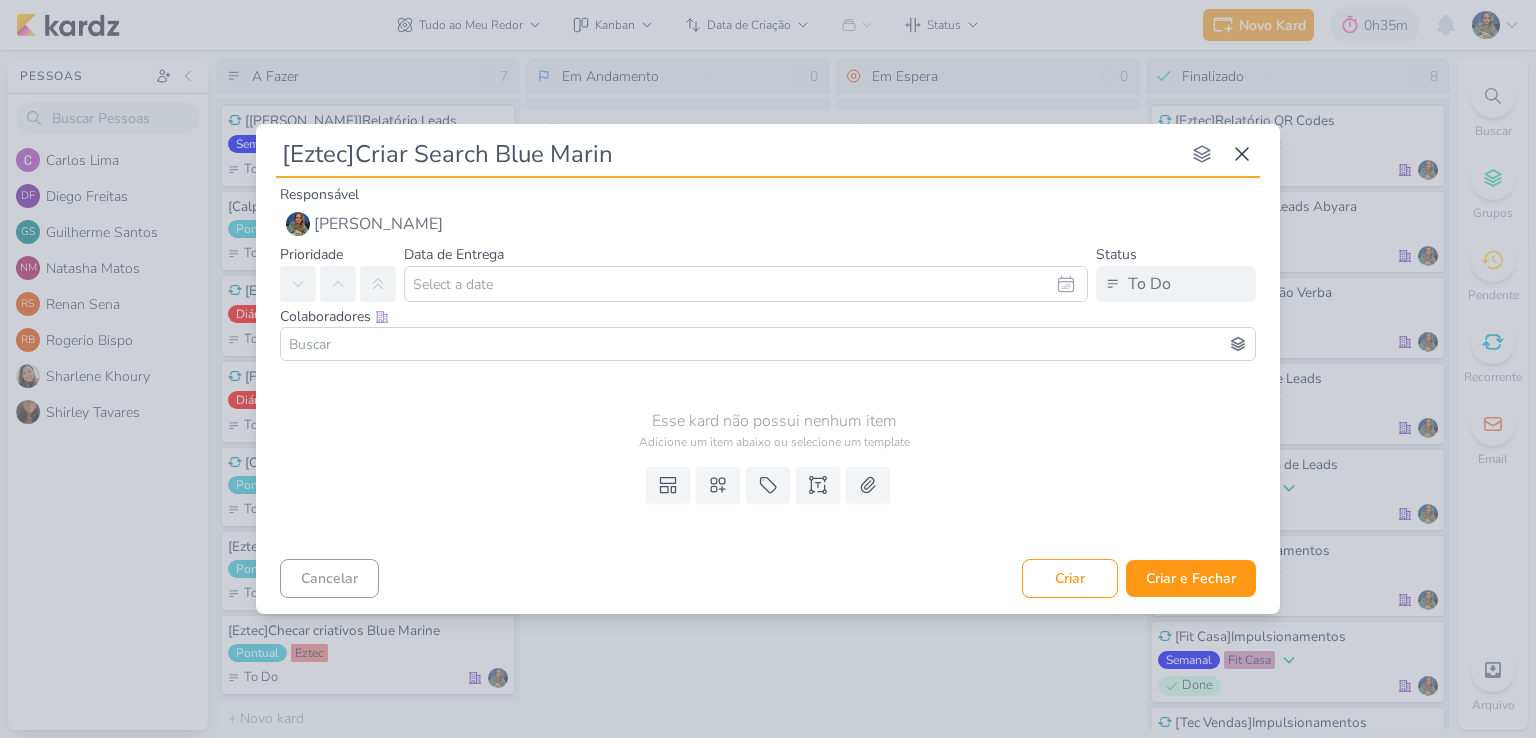 type on "[Eztec]Criar Search Blue Marine" 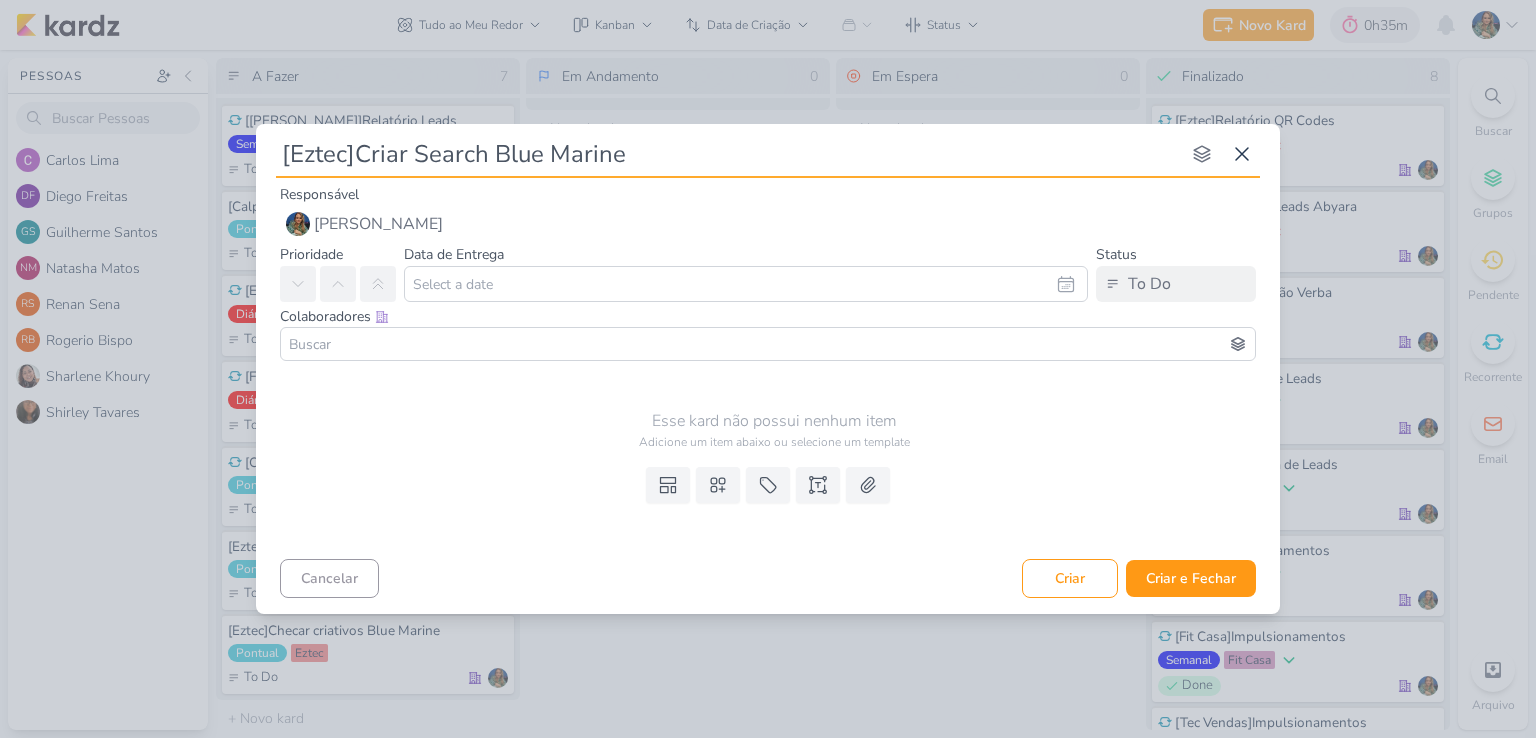 type 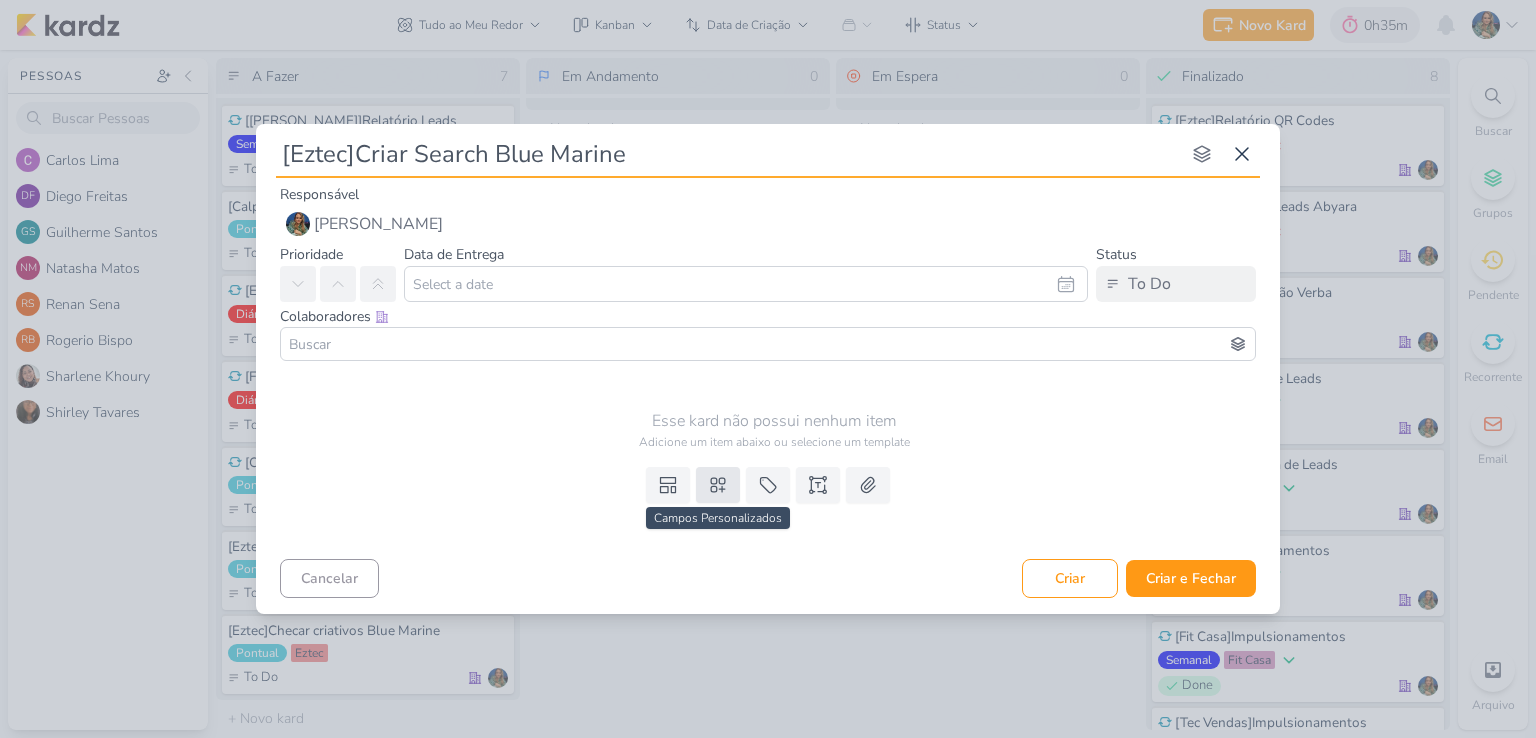 type on "[Eztec]Criar Search Blue Marine" 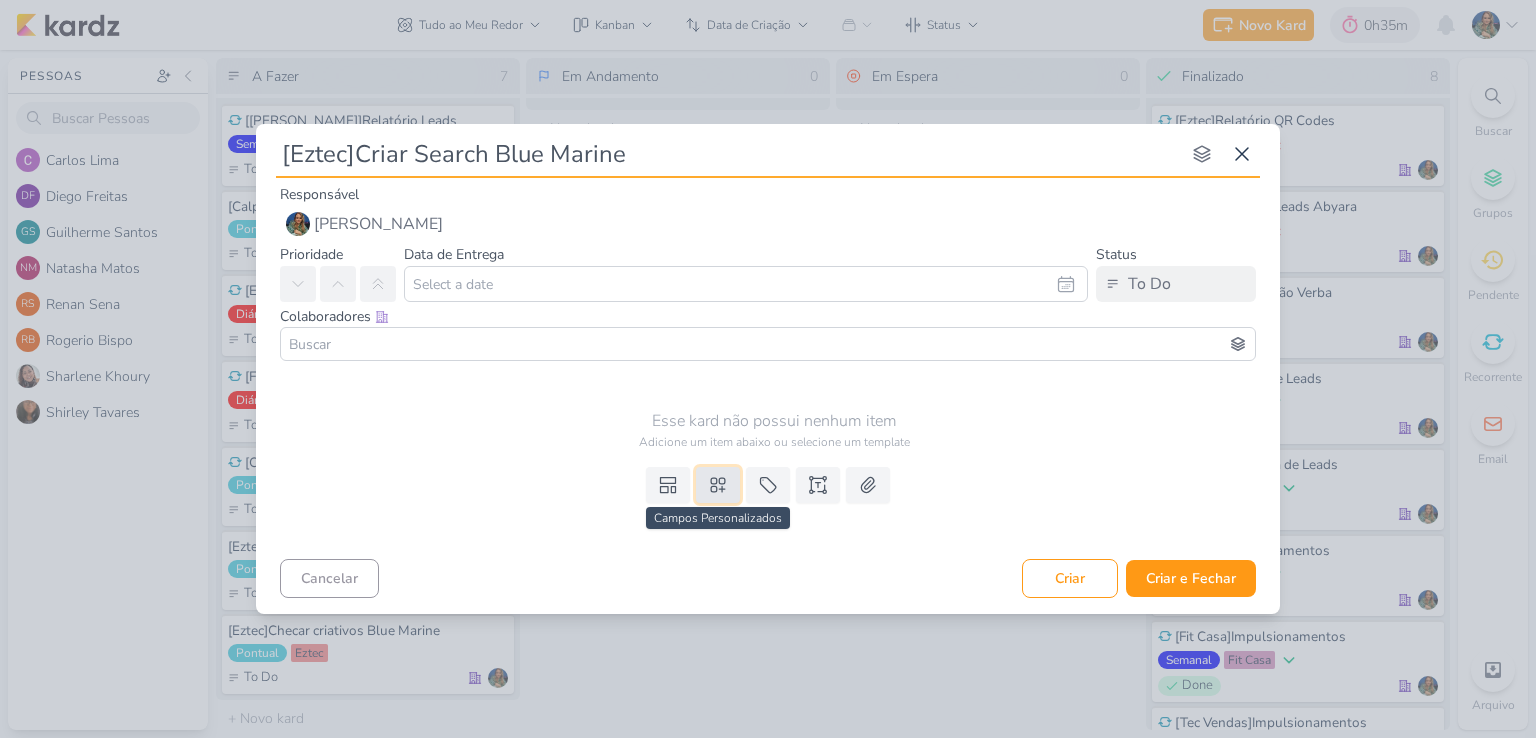 click at bounding box center (718, 485) 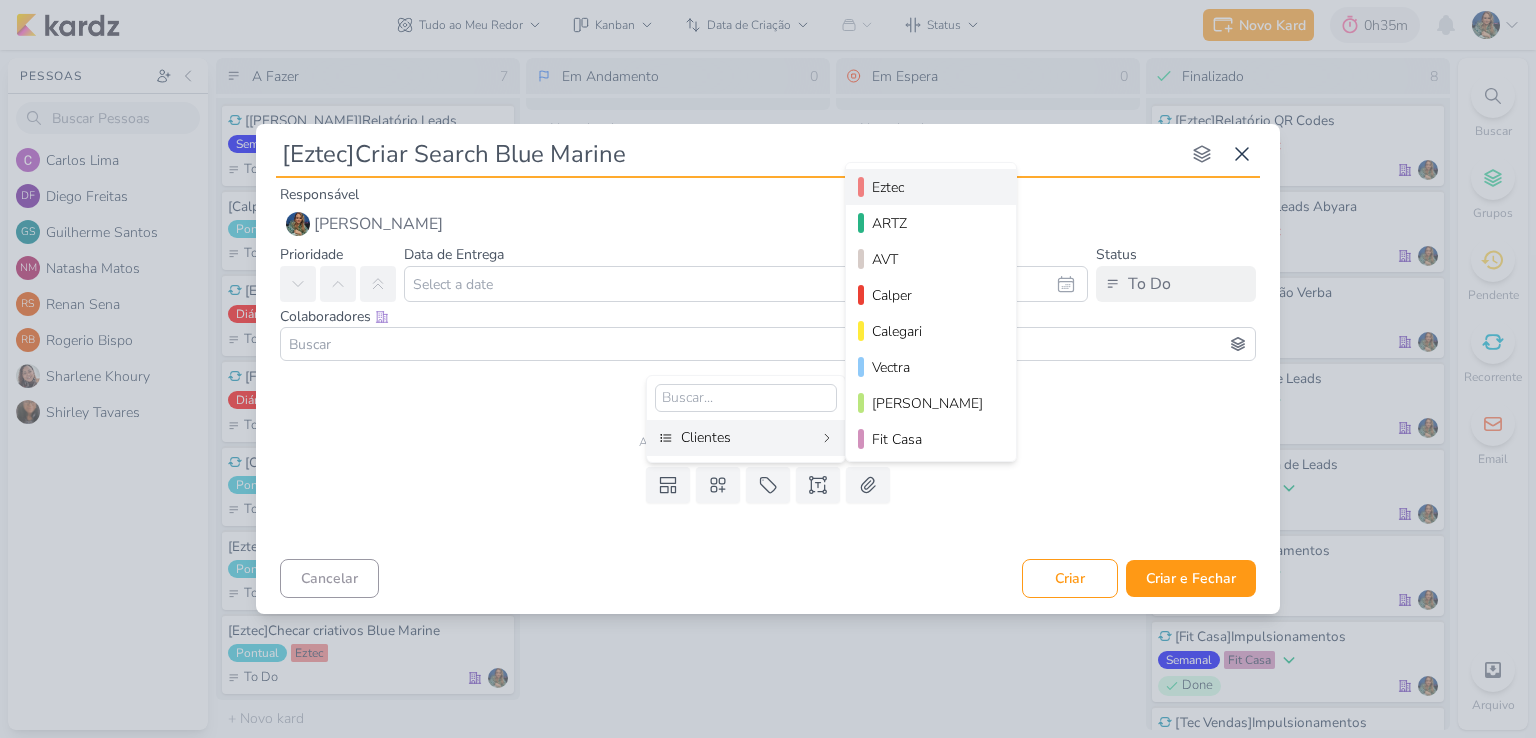 click on "Eztec" at bounding box center [932, 187] 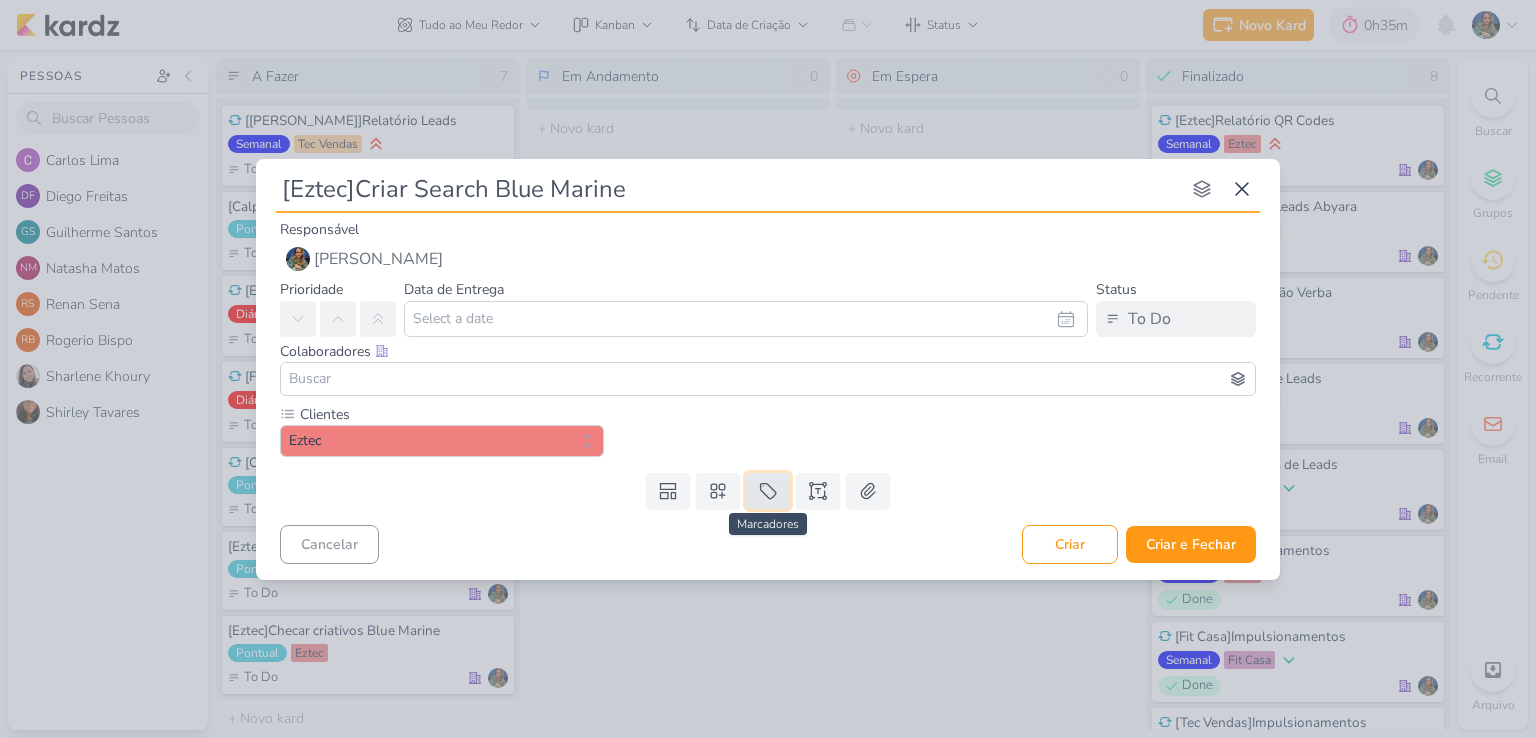 click 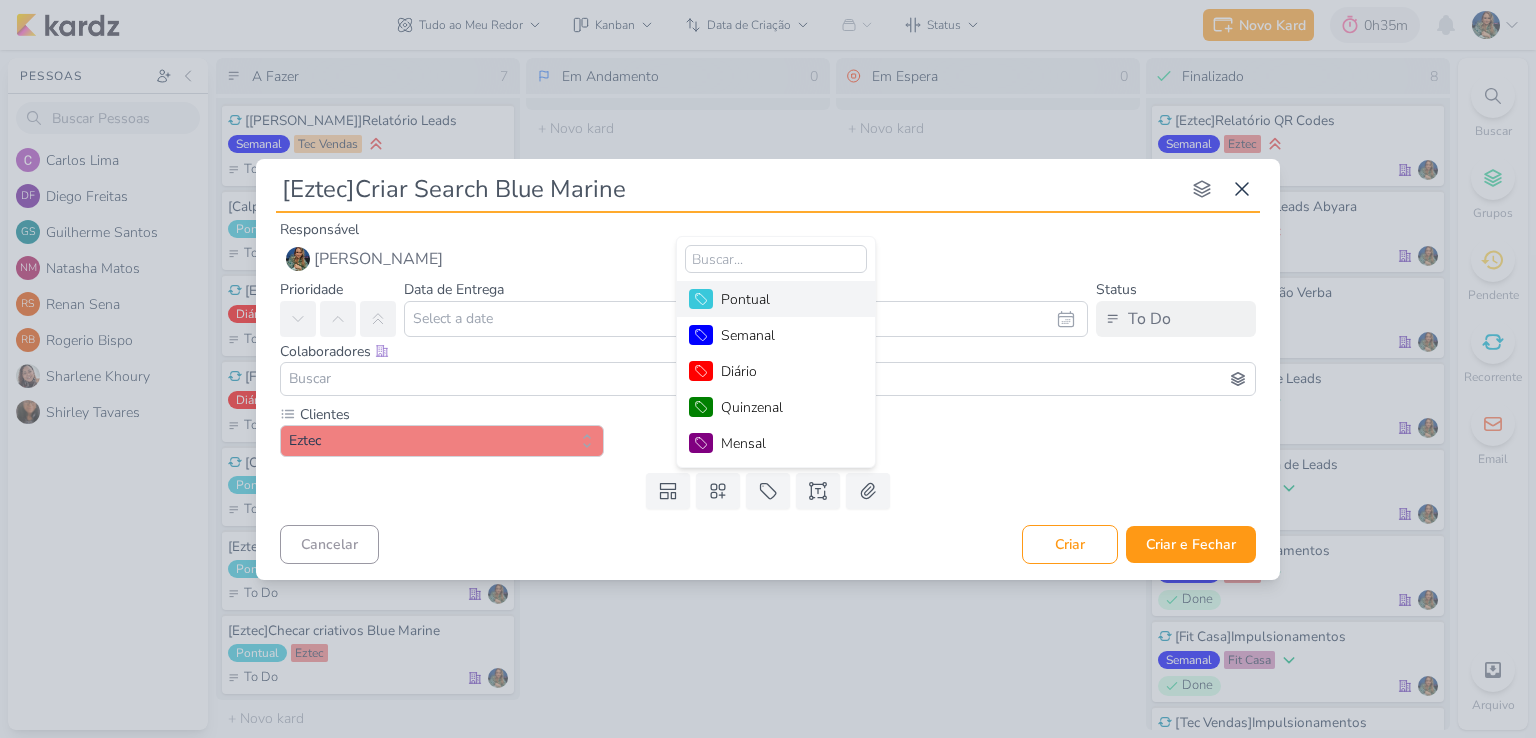 click on "Pontual" at bounding box center (786, 299) 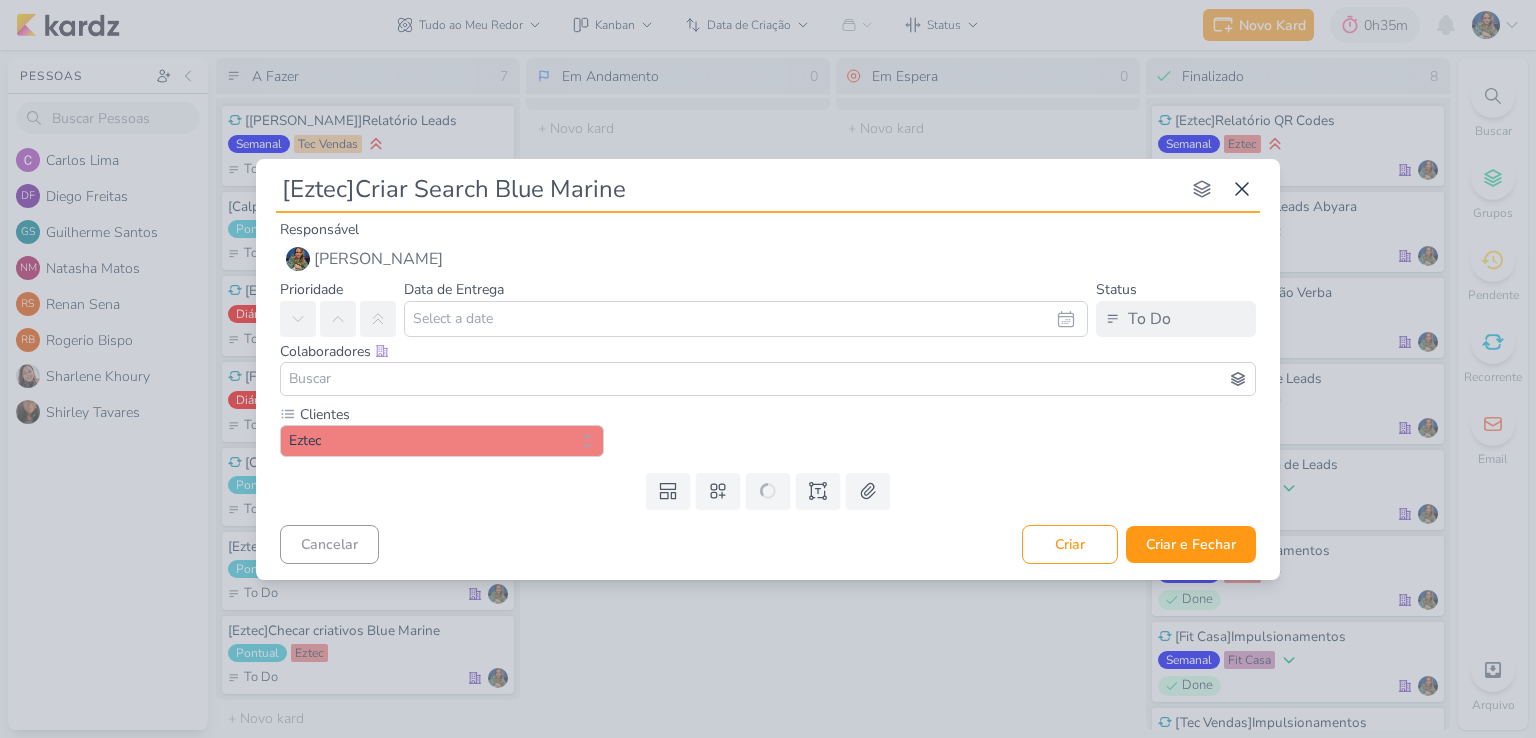 type 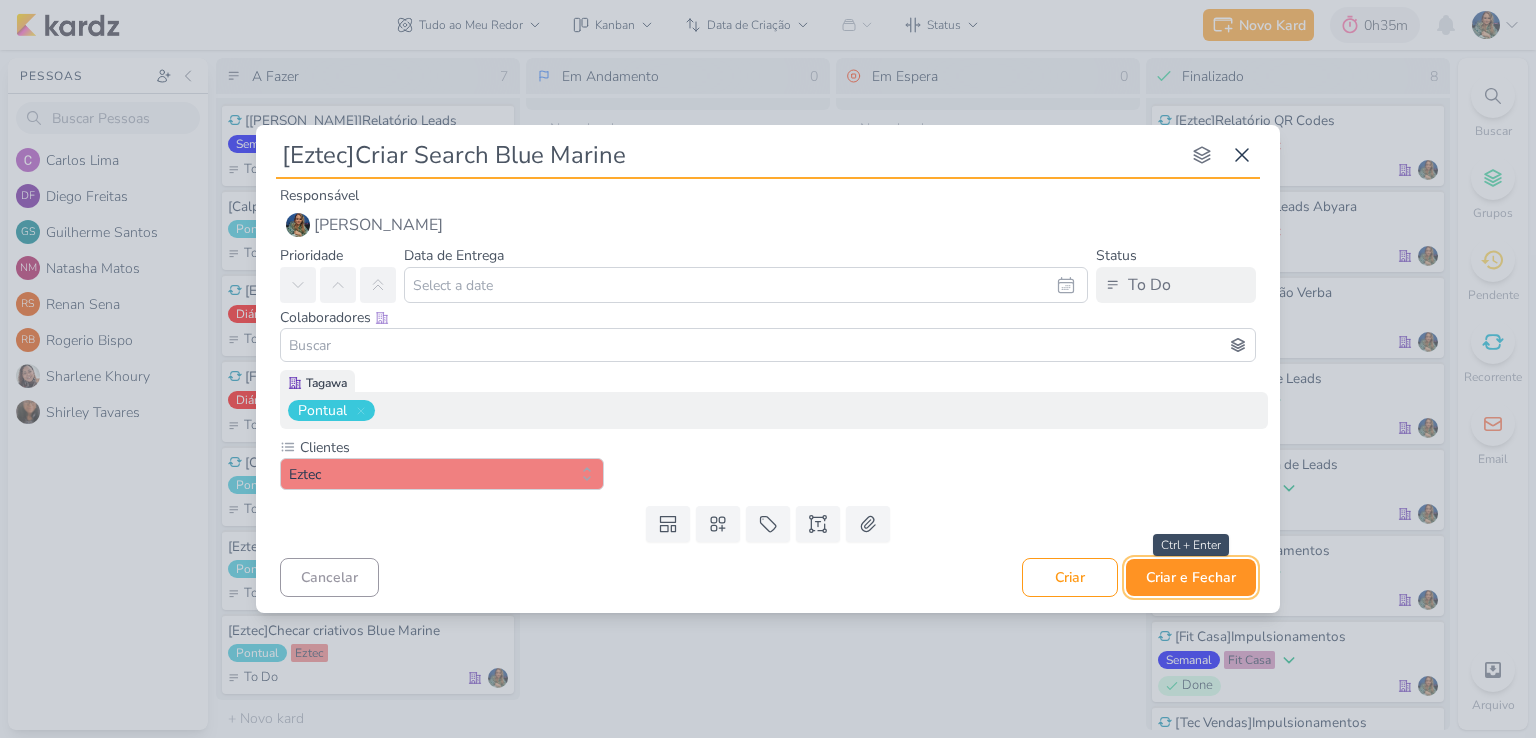 click on "Criar e Fechar" at bounding box center (1191, 577) 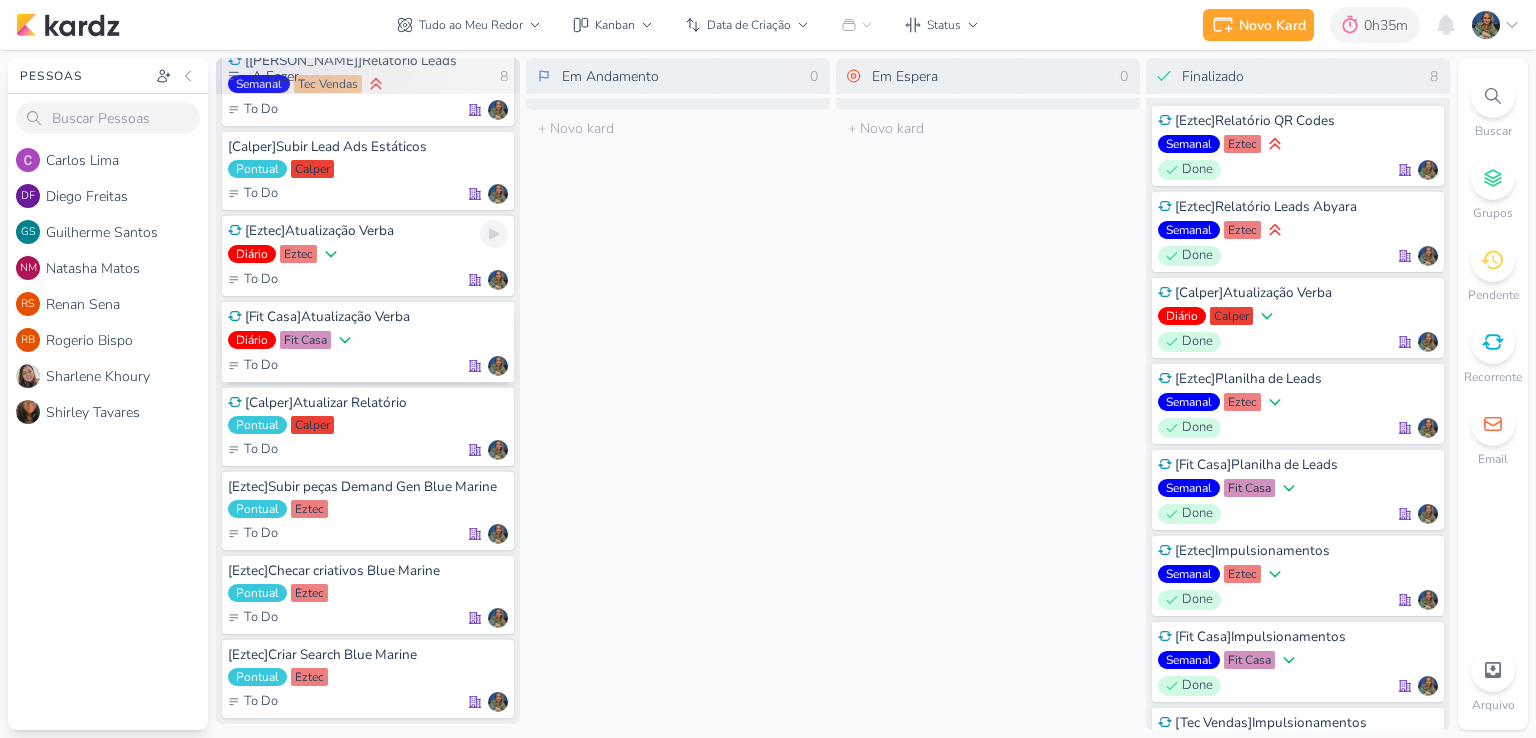 scroll, scrollTop: 88, scrollLeft: 0, axis: vertical 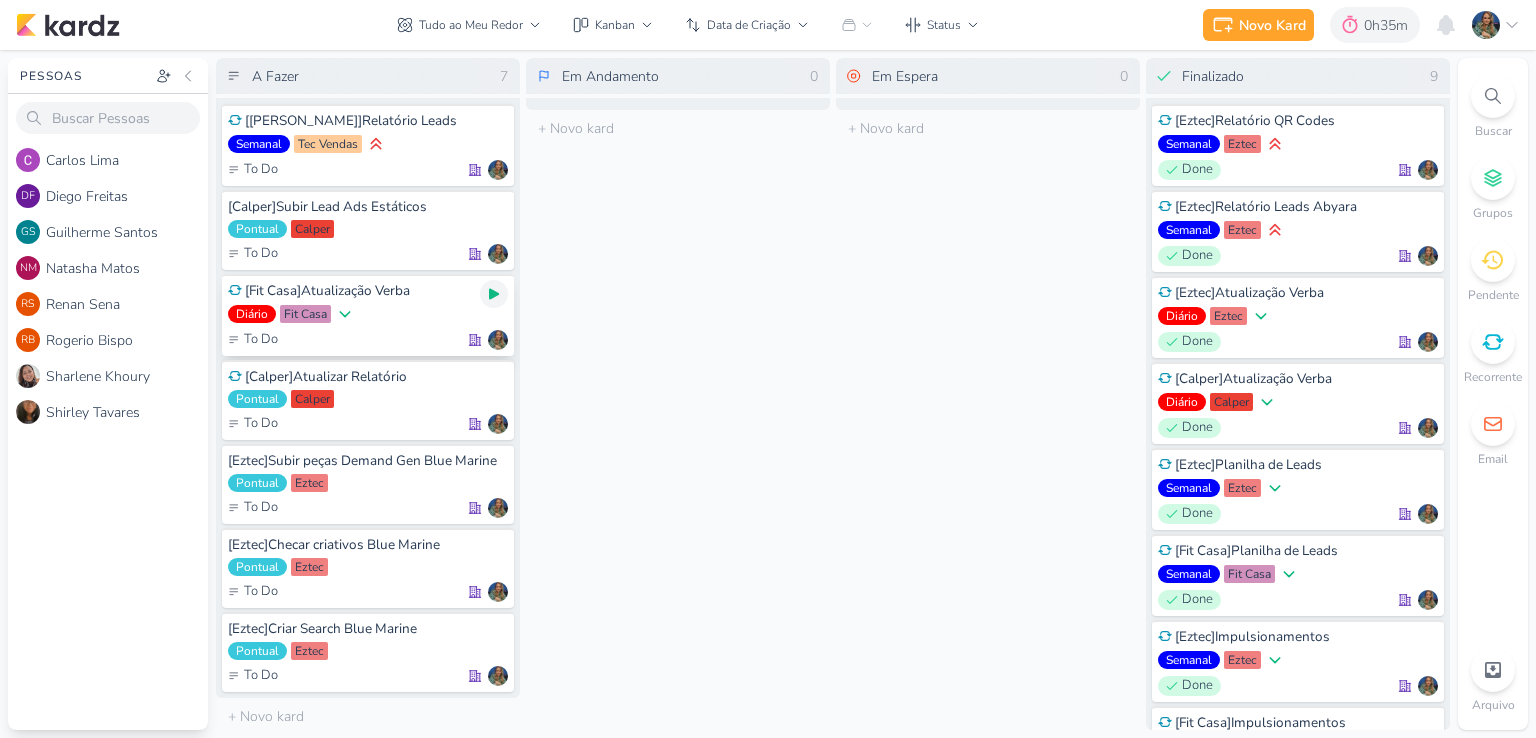 click 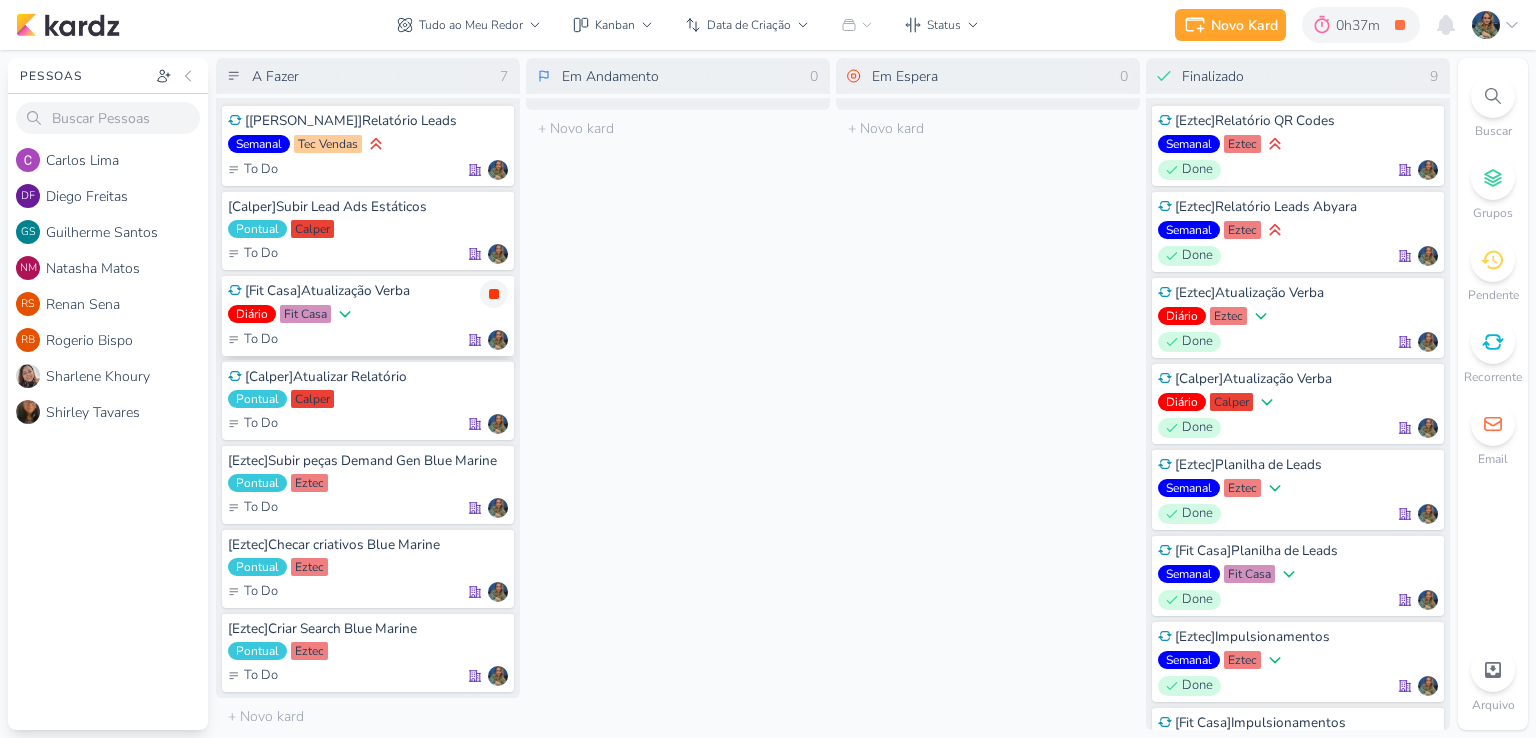 click 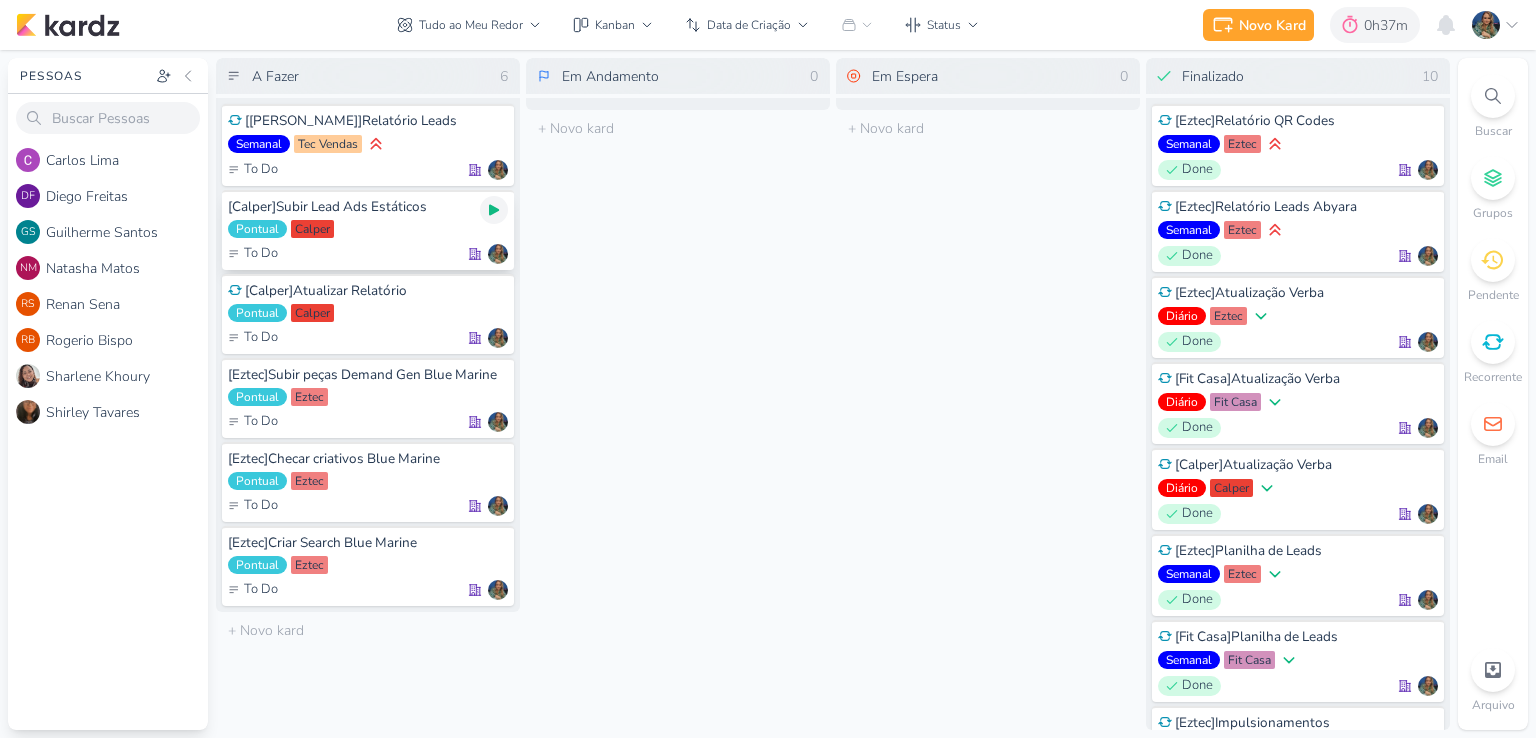 click 